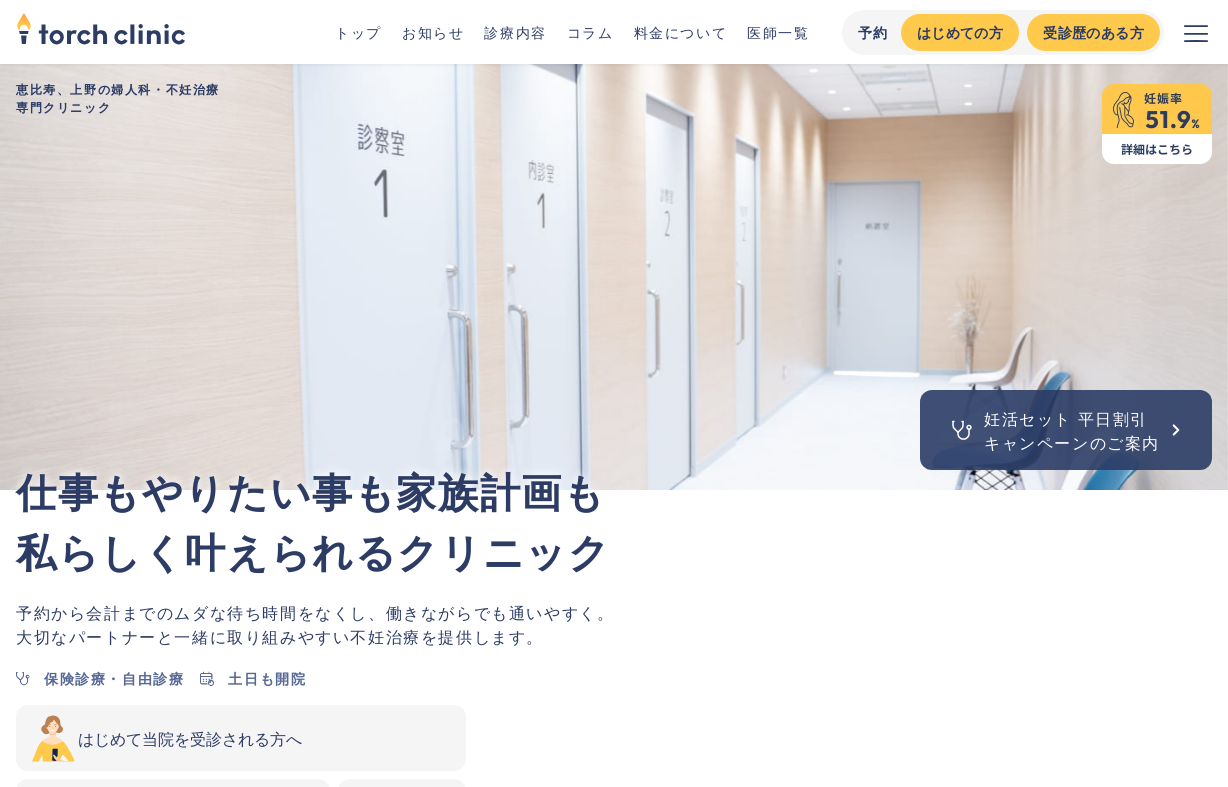scroll, scrollTop: 0, scrollLeft: 0, axis: both 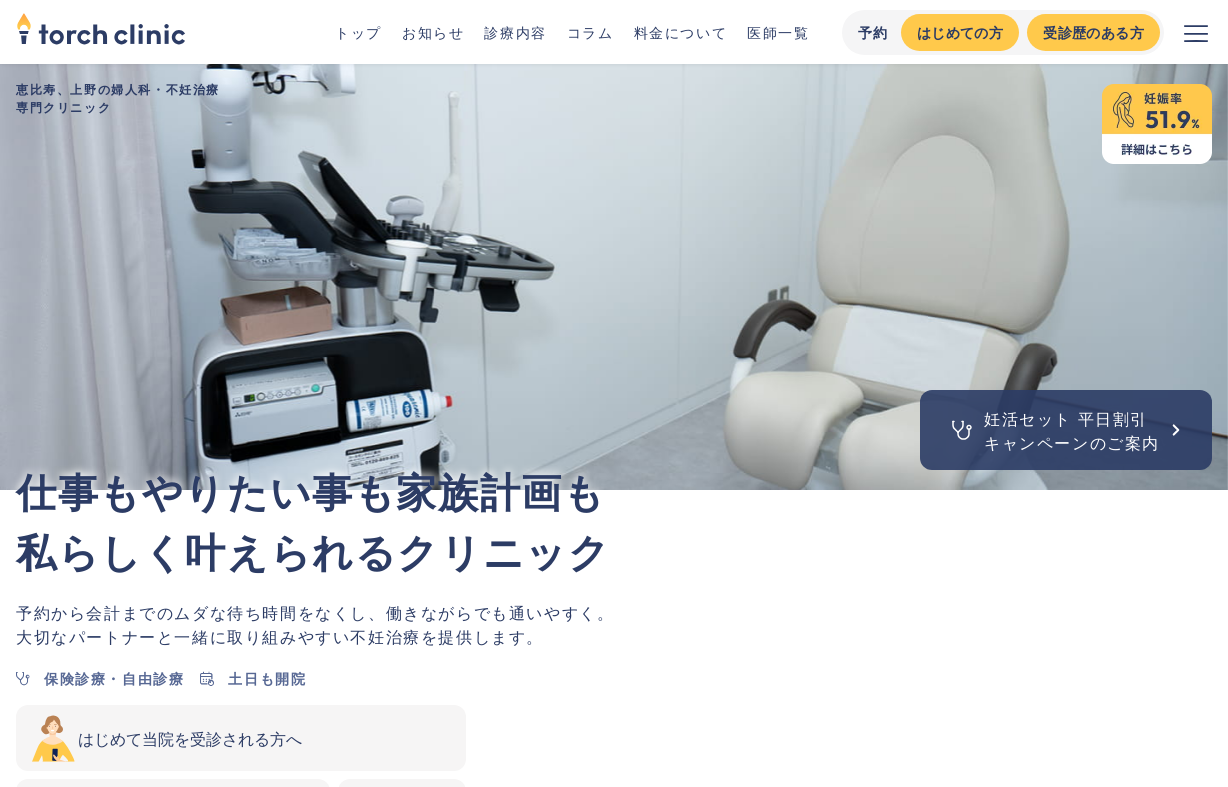 click at bounding box center [1196, 33] 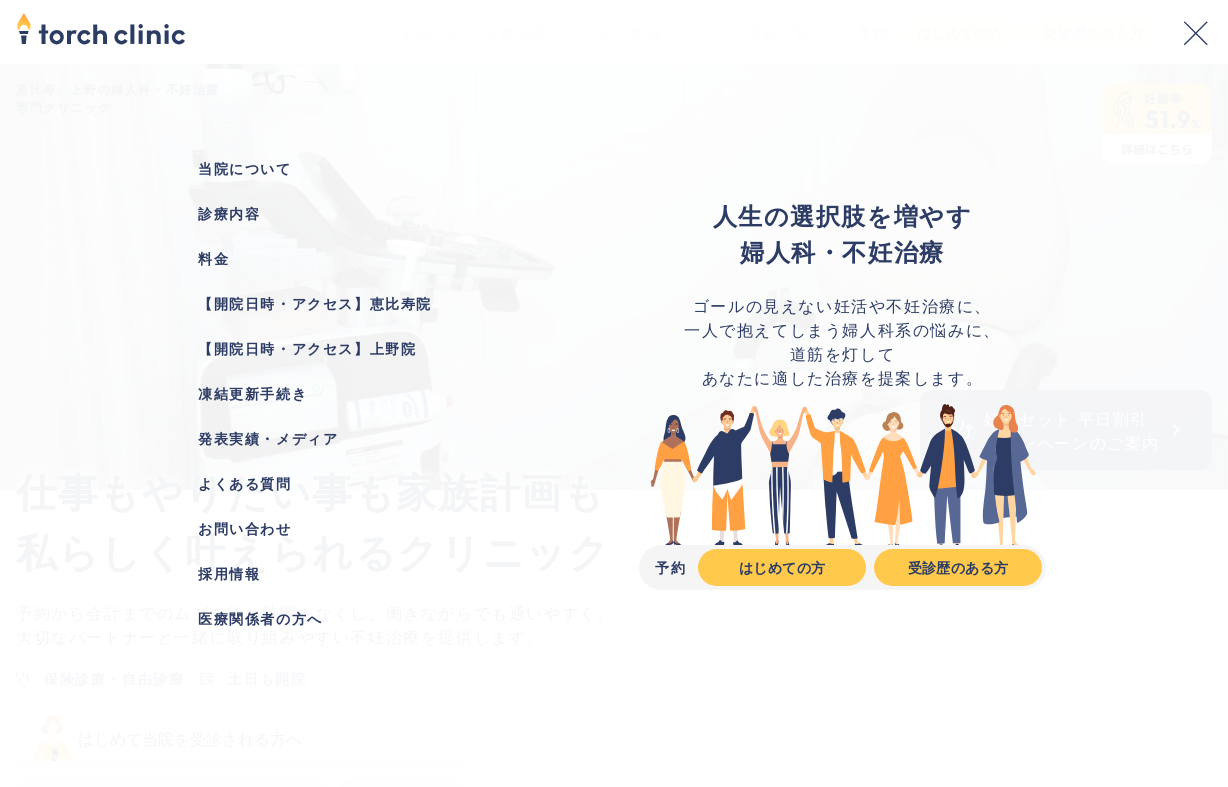 click at bounding box center (1196, 33) 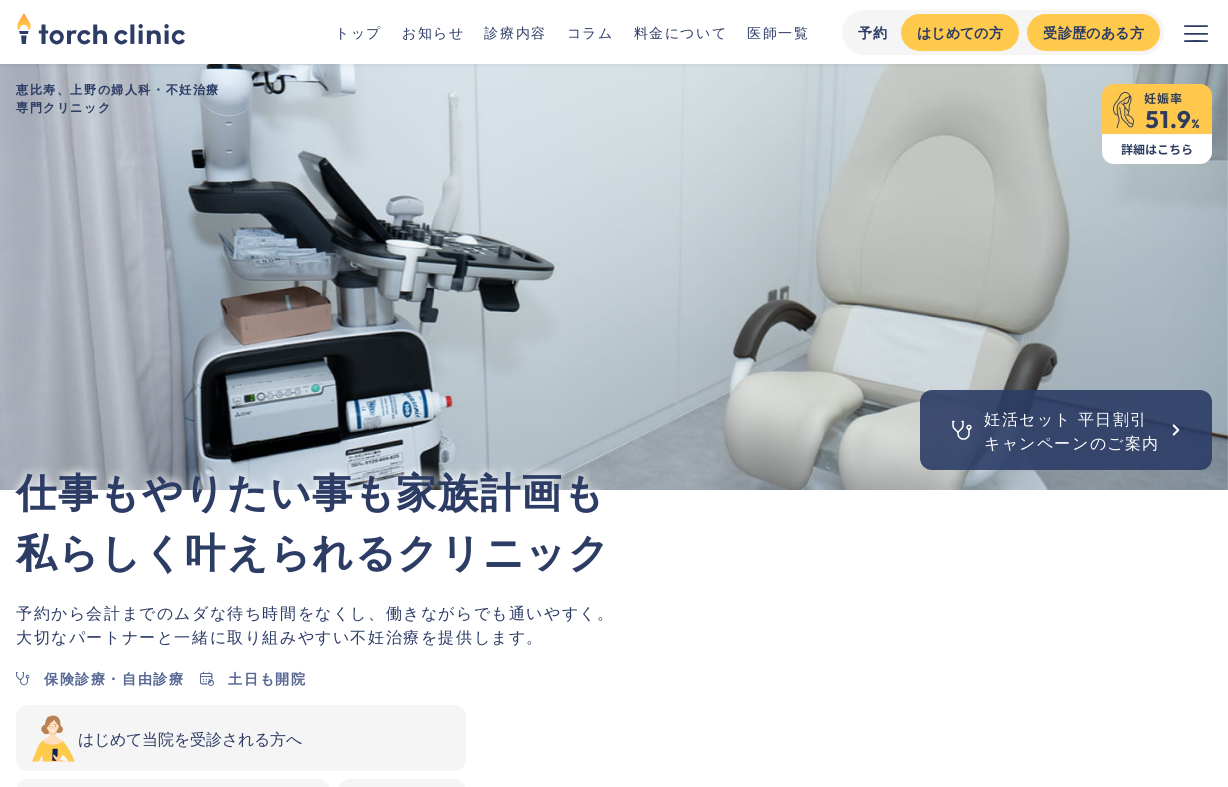 click on "受診歴のある方" at bounding box center (1093, 32) 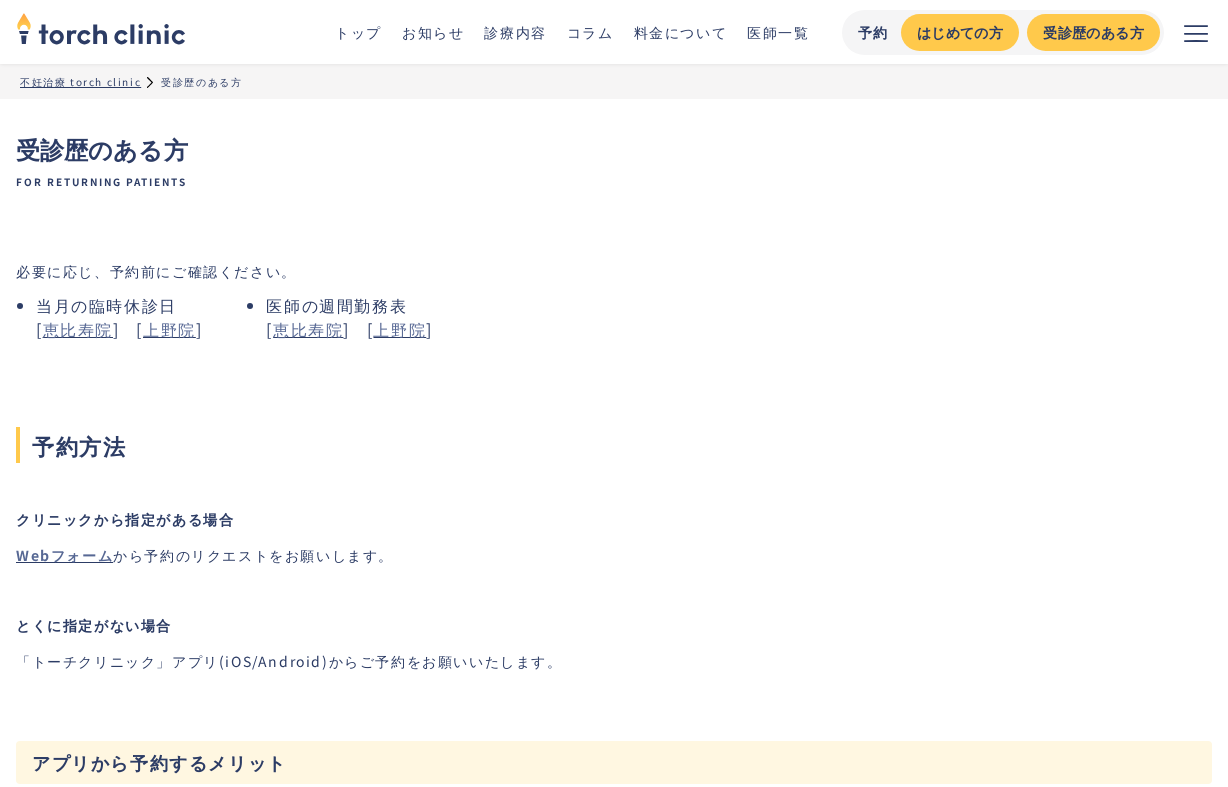 scroll, scrollTop: 0, scrollLeft: 0, axis: both 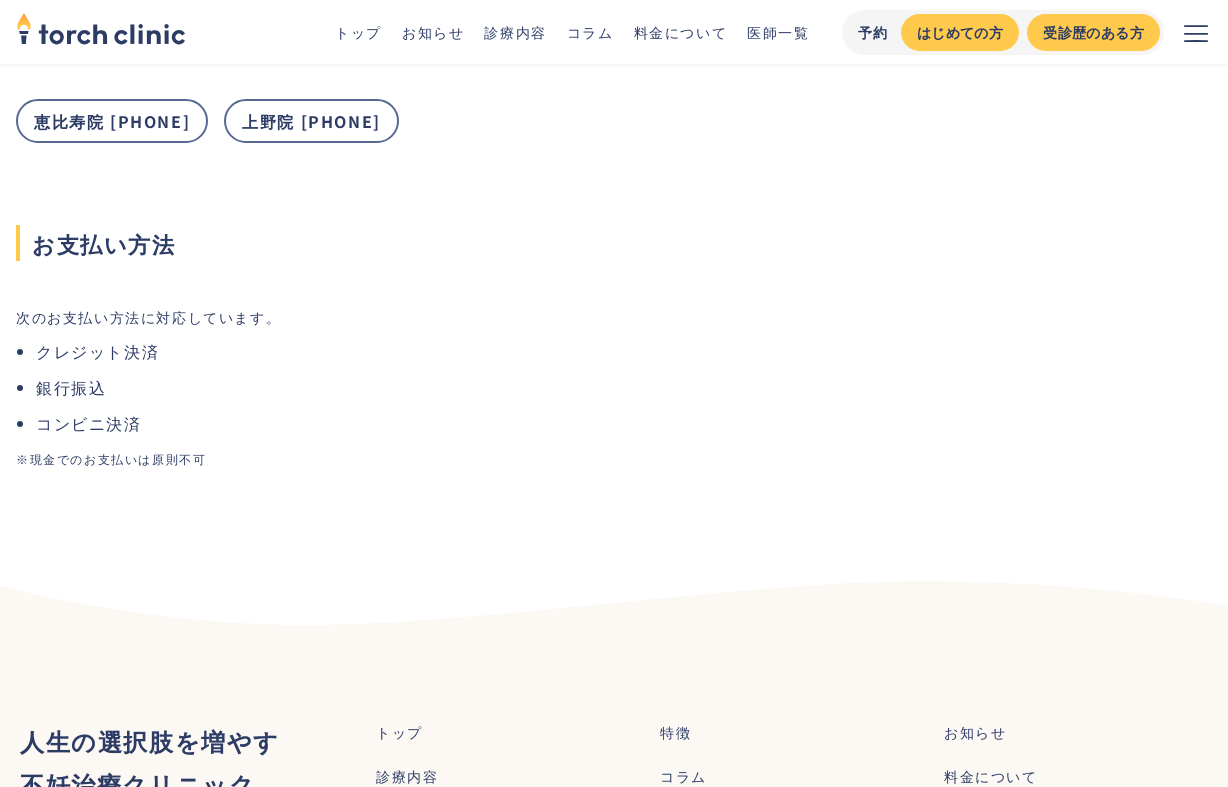 drag, startPoint x: 459, startPoint y: 232, endPoint x: 493, endPoint y: 252, distance: 39.446167 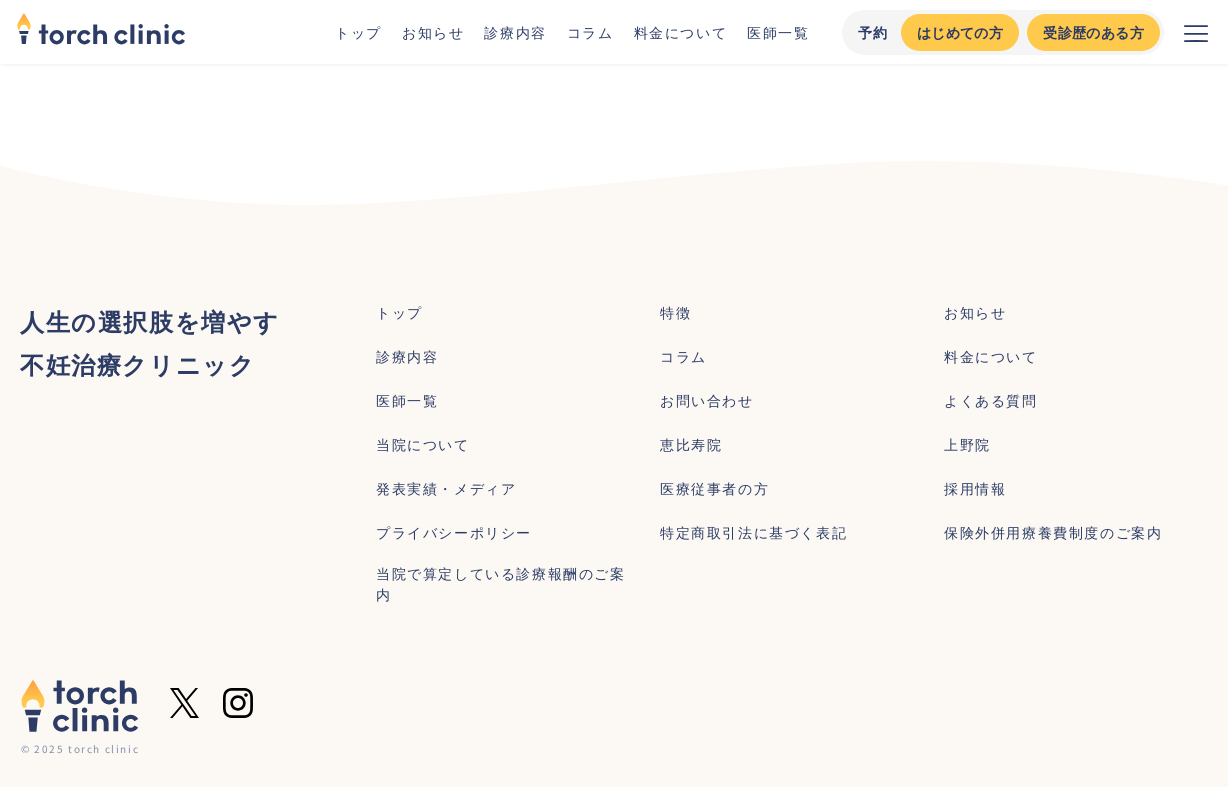 scroll, scrollTop: 1953, scrollLeft: 0, axis: vertical 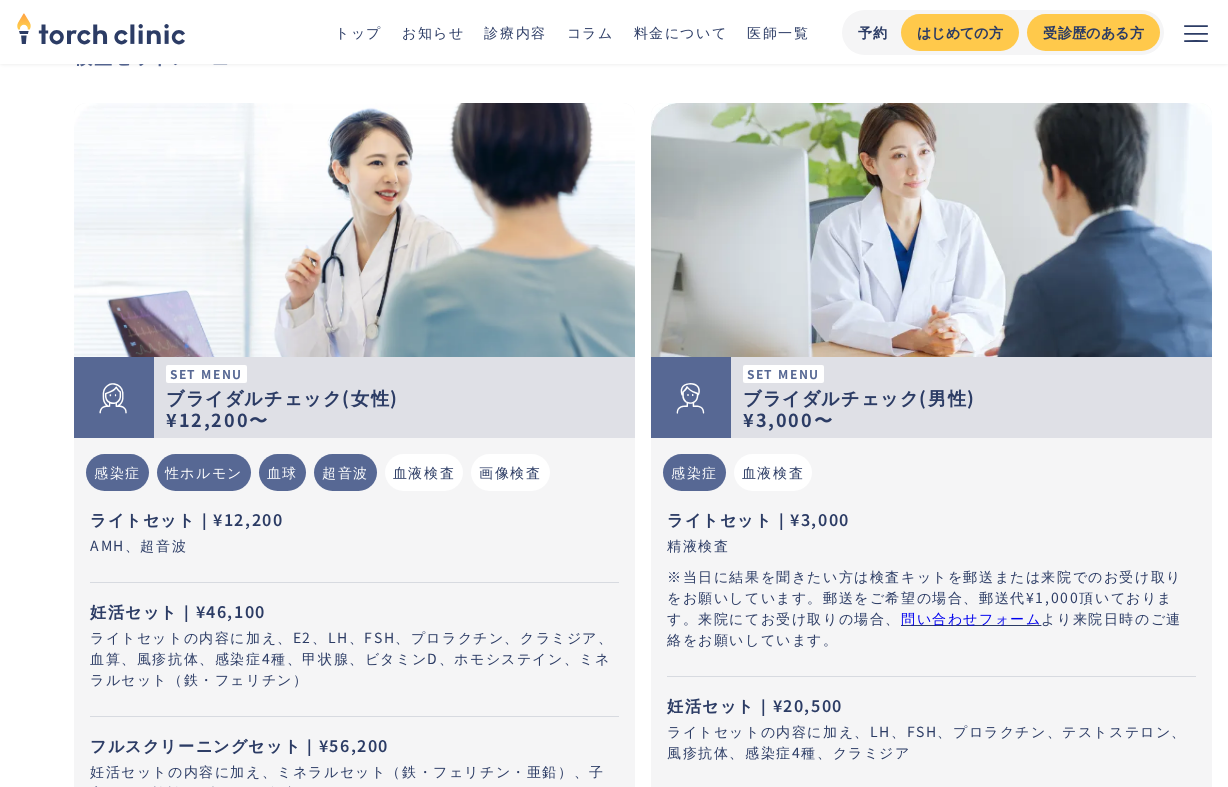 click on "感染症" at bounding box center [694, 472] 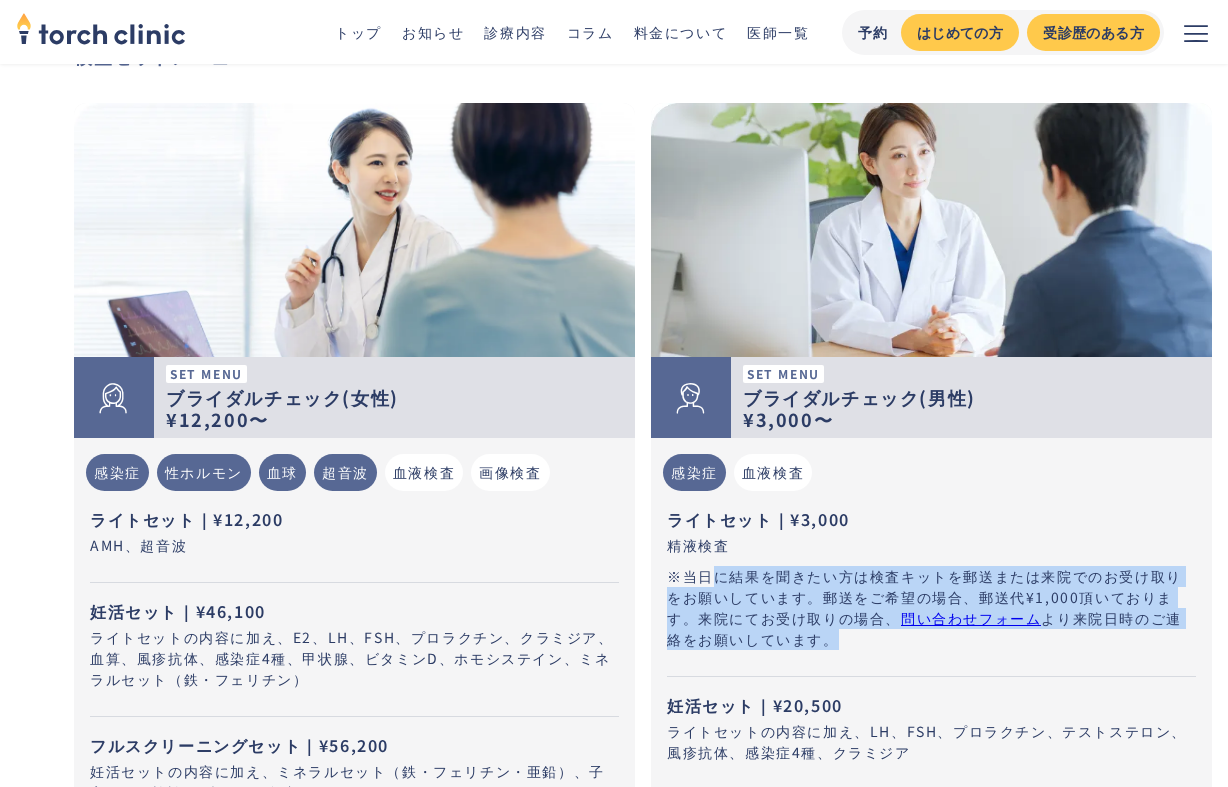 drag, startPoint x: 720, startPoint y: 580, endPoint x: 856, endPoint y: 642, distance: 149.46571 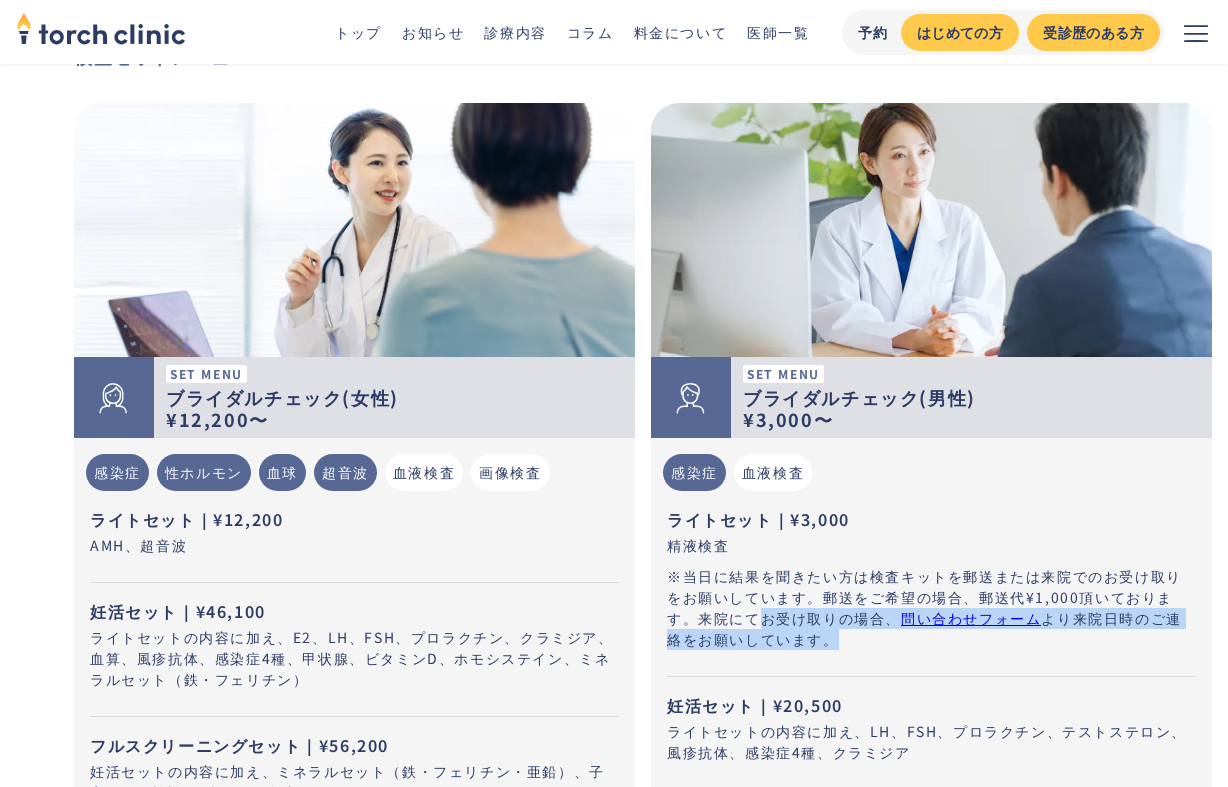 drag, startPoint x: 761, startPoint y: 620, endPoint x: 863, endPoint y: 646, distance: 105.26158 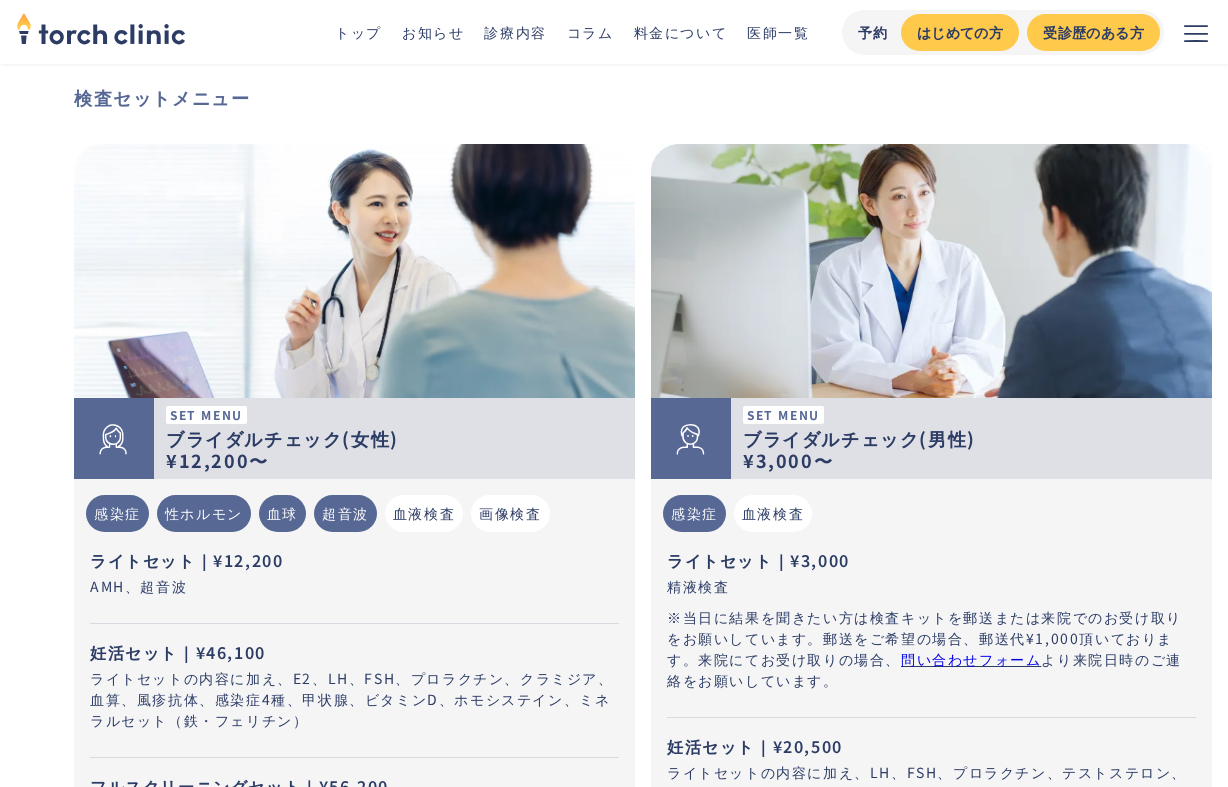 scroll, scrollTop: 525, scrollLeft: 0, axis: vertical 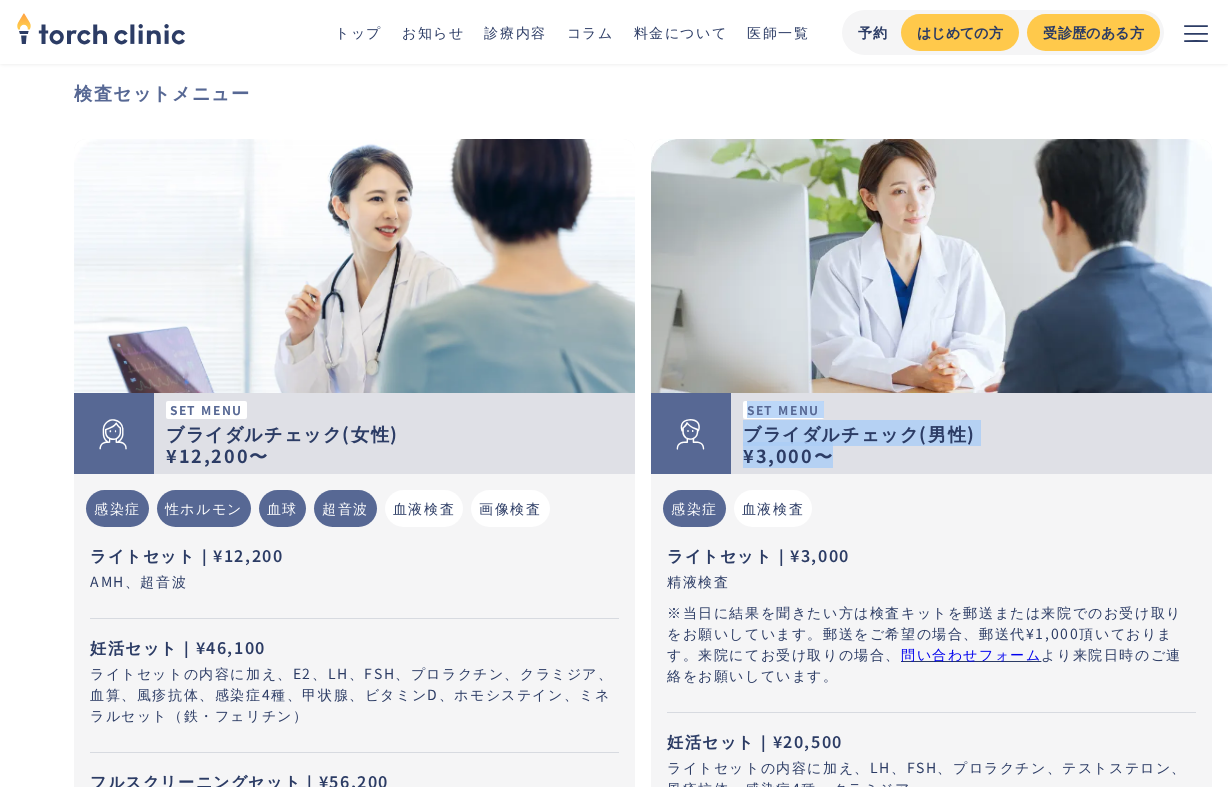 drag, startPoint x: 744, startPoint y: 413, endPoint x: 848, endPoint y: 461, distance: 114.54257 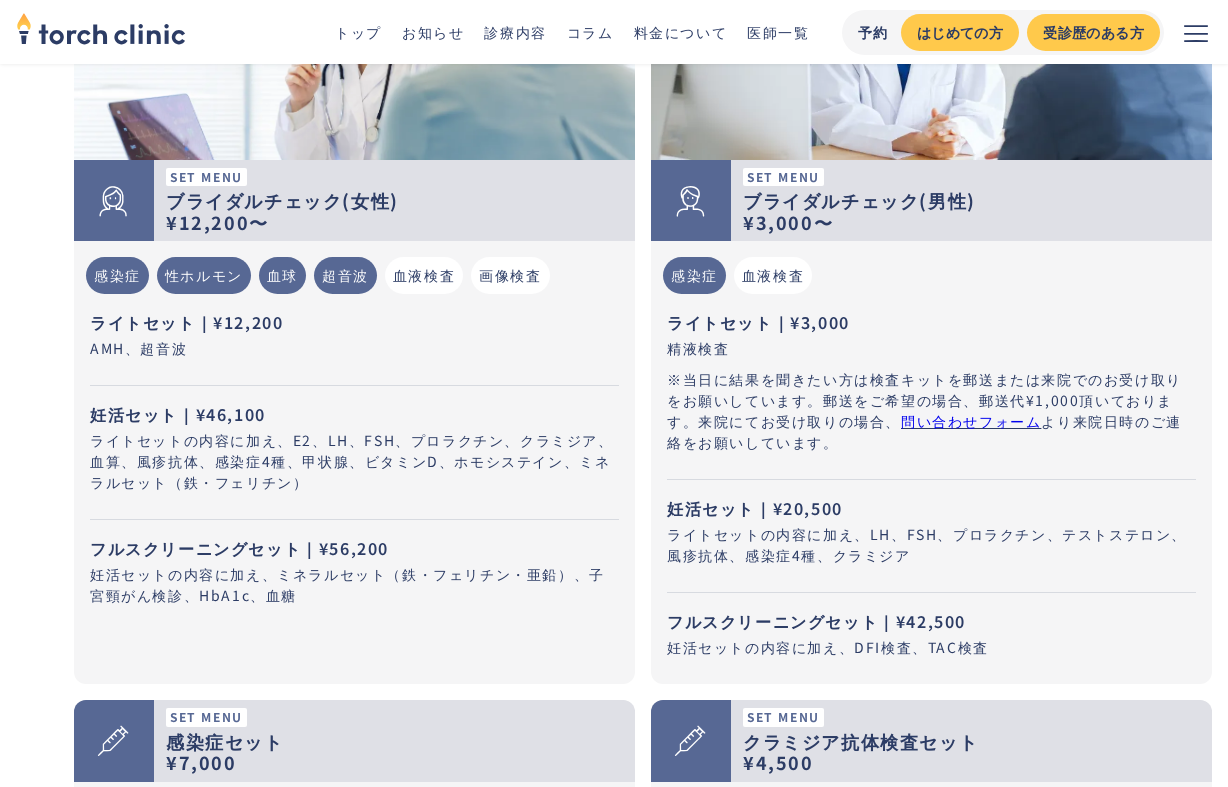 scroll, scrollTop: 762, scrollLeft: 0, axis: vertical 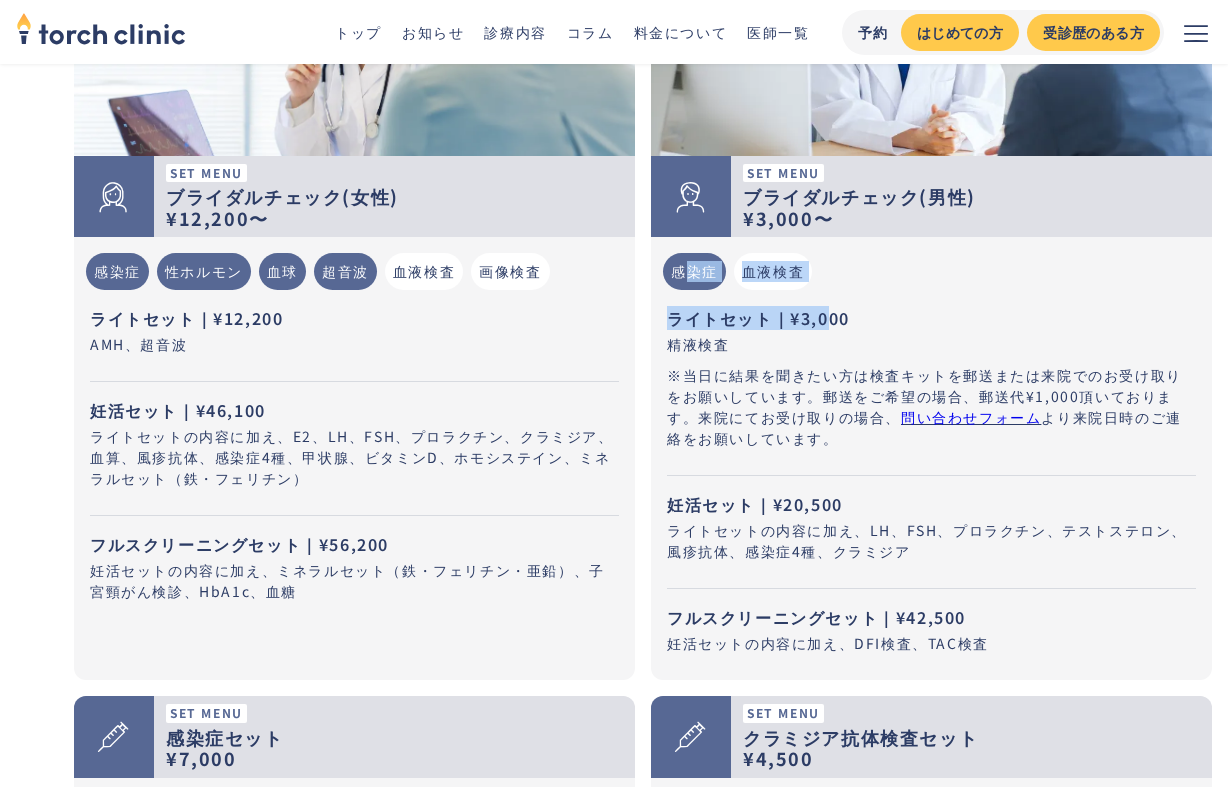 drag, startPoint x: 679, startPoint y: 271, endPoint x: 827, endPoint y: 320, distance: 155.9006 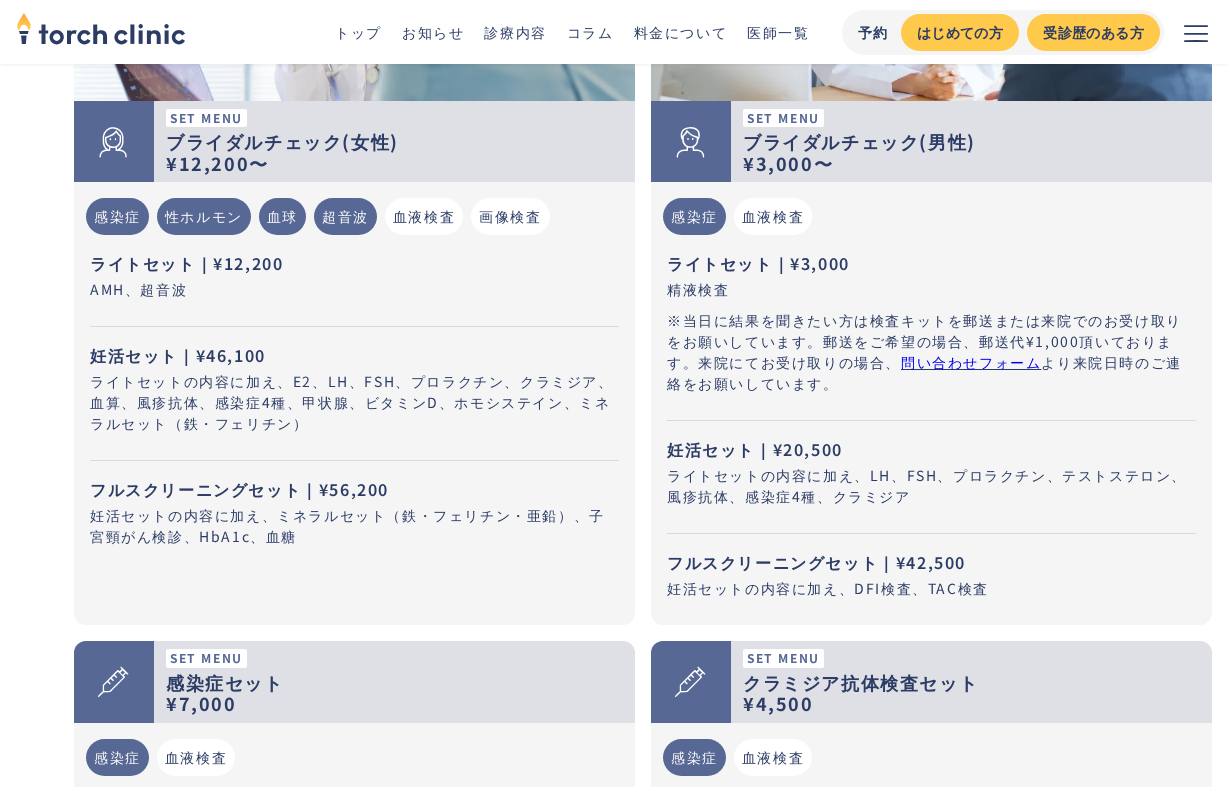 scroll, scrollTop: 818, scrollLeft: 0, axis: vertical 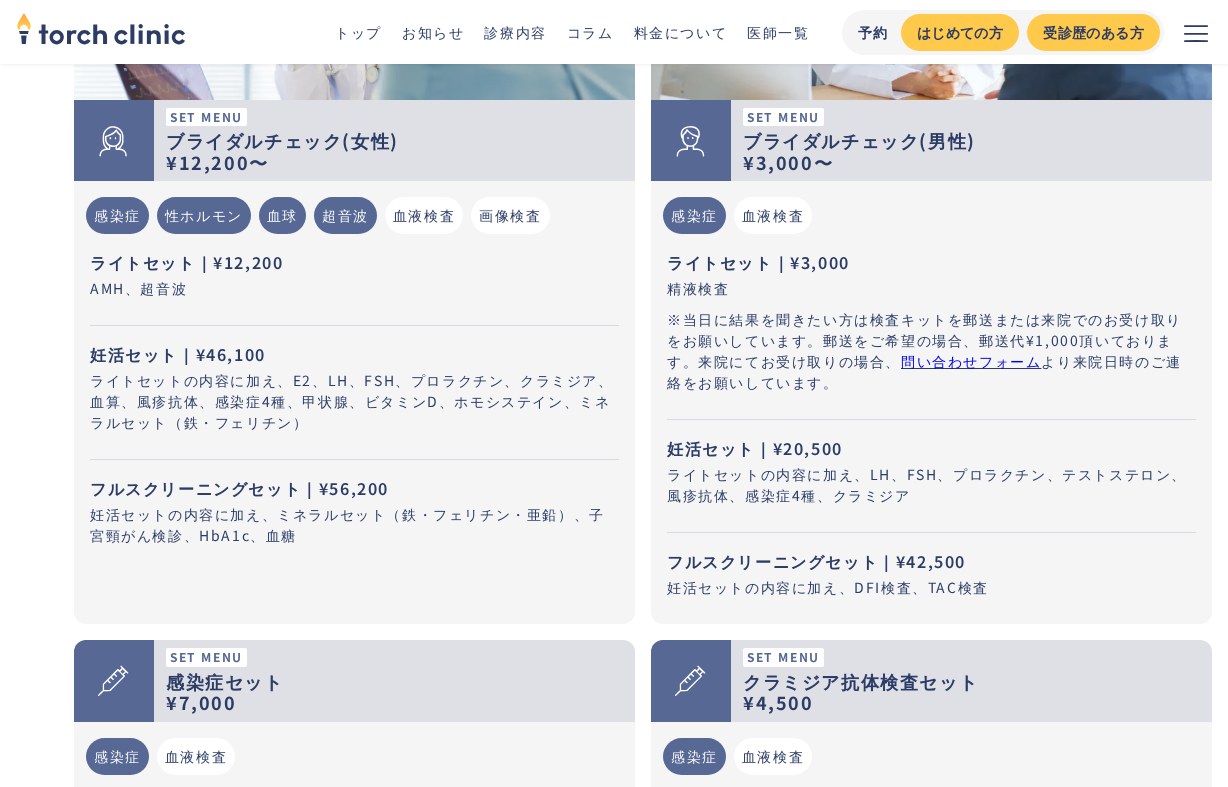 click on "問い合わせフォーム" at bounding box center (971, 361) 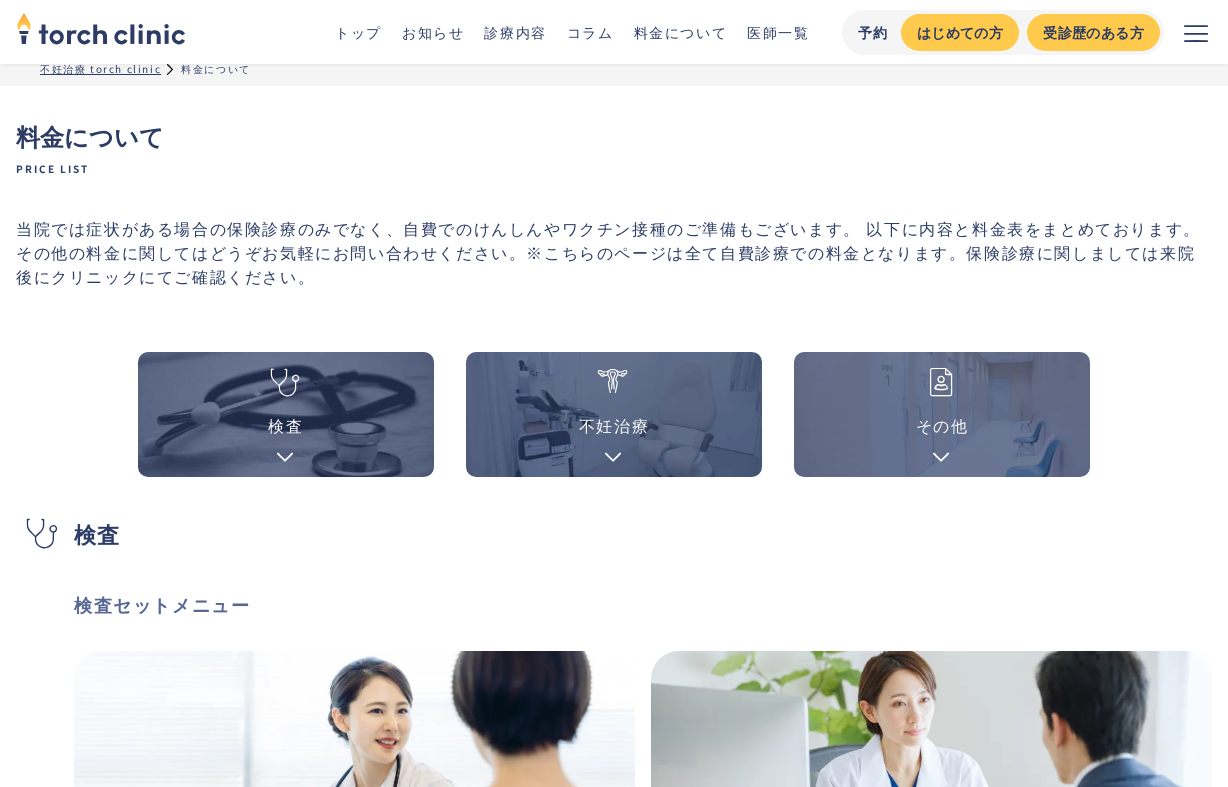 scroll, scrollTop: 0, scrollLeft: 0, axis: both 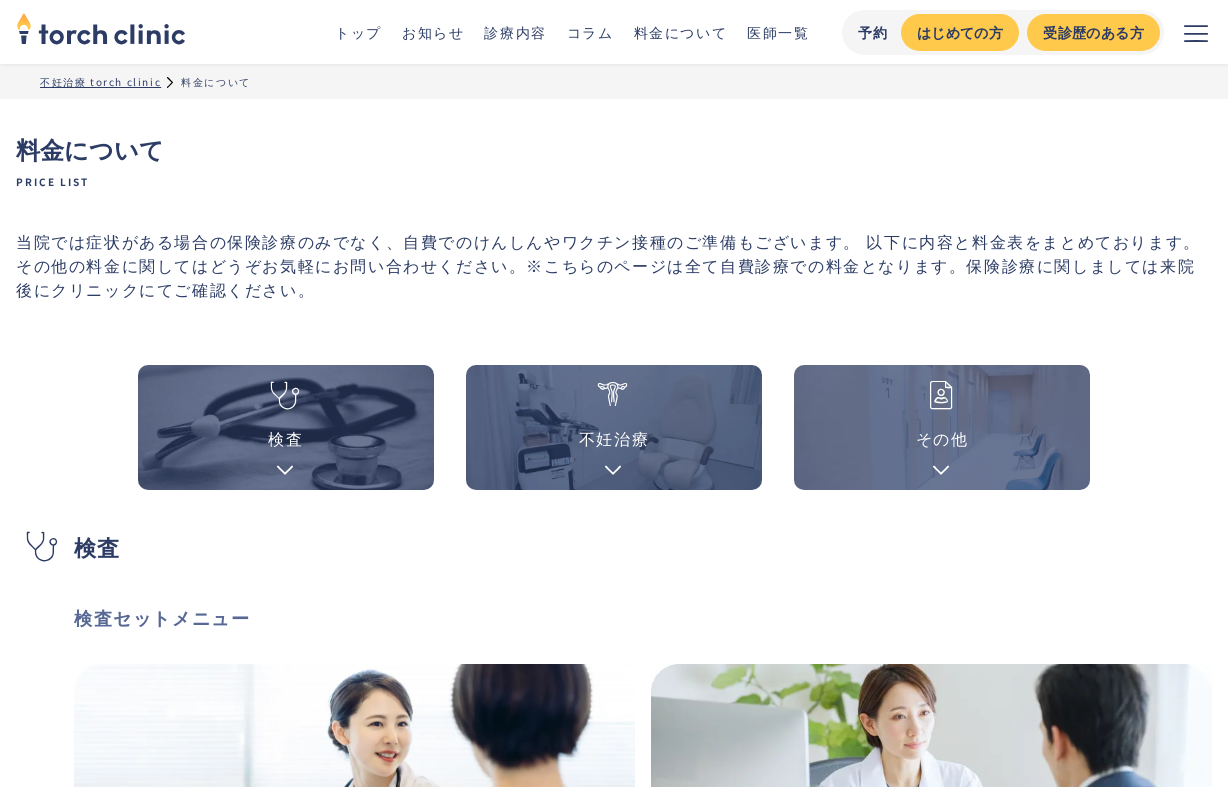 click on "その他" at bounding box center [942, 427] 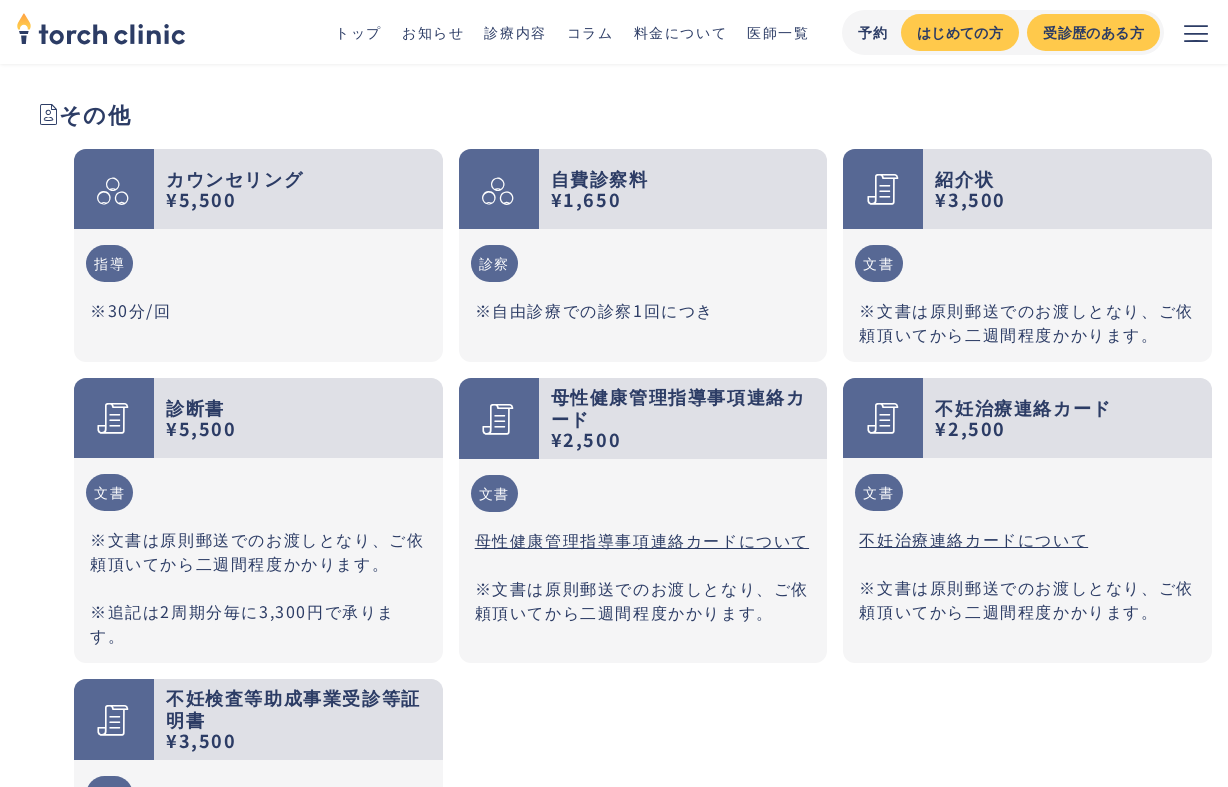 scroll, scrollTop: 5077, scrollLeft: 0, axis: vertical 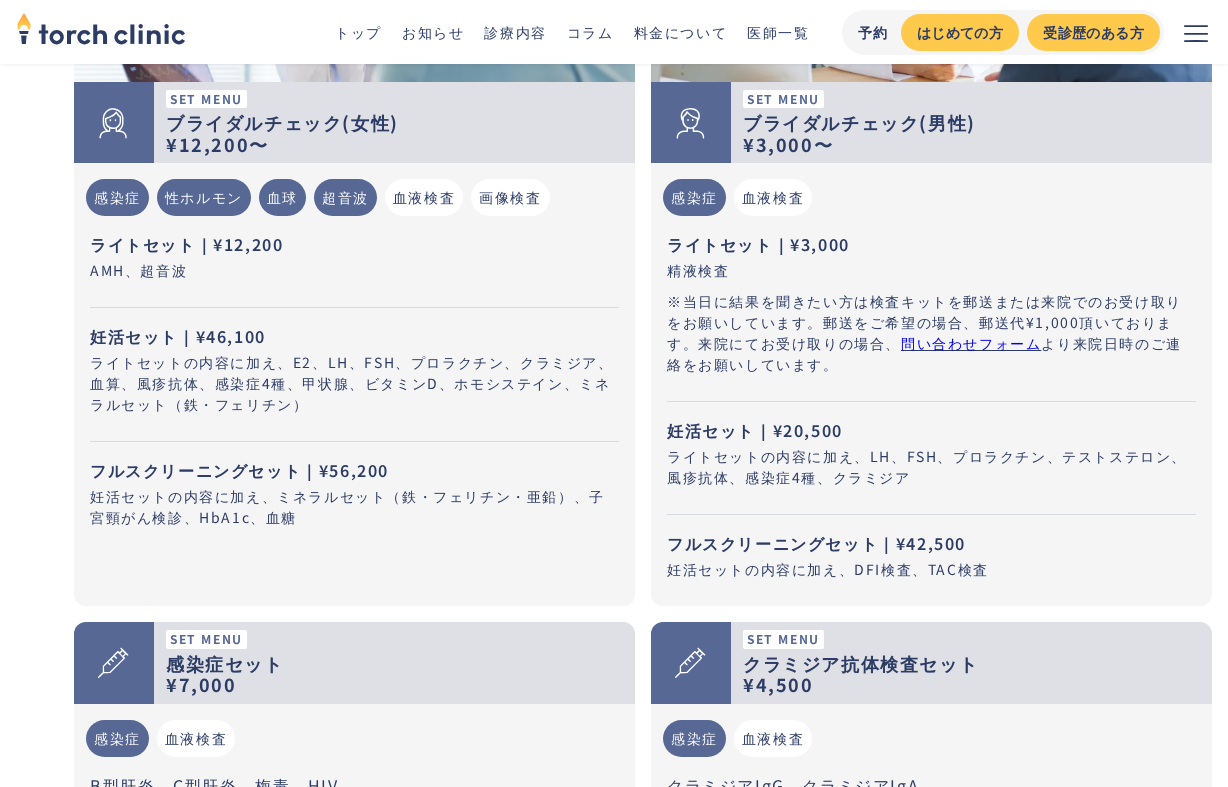drag, startPoint x: 754, startPoint y: 199, endPoint x: 735, endPoint y: 199, distance: 19 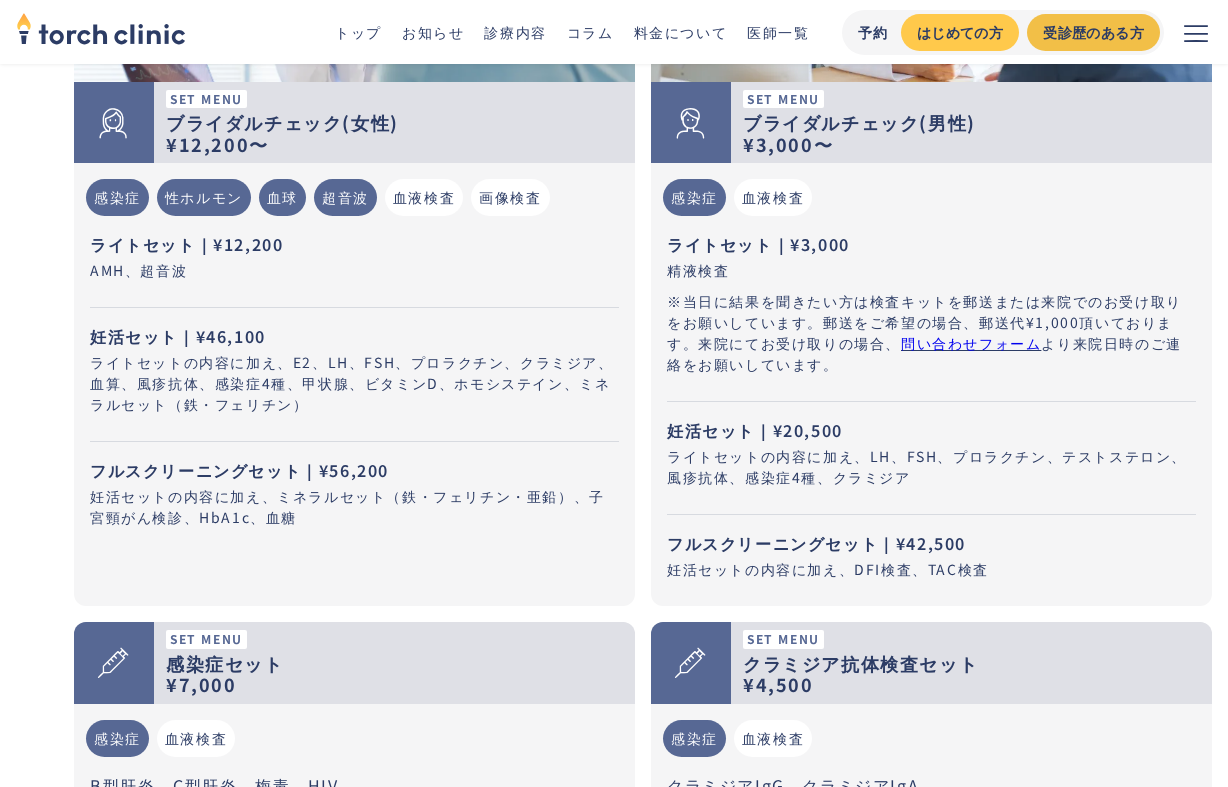 click on "受診歴のある方" at bounding box center [1093, 32] 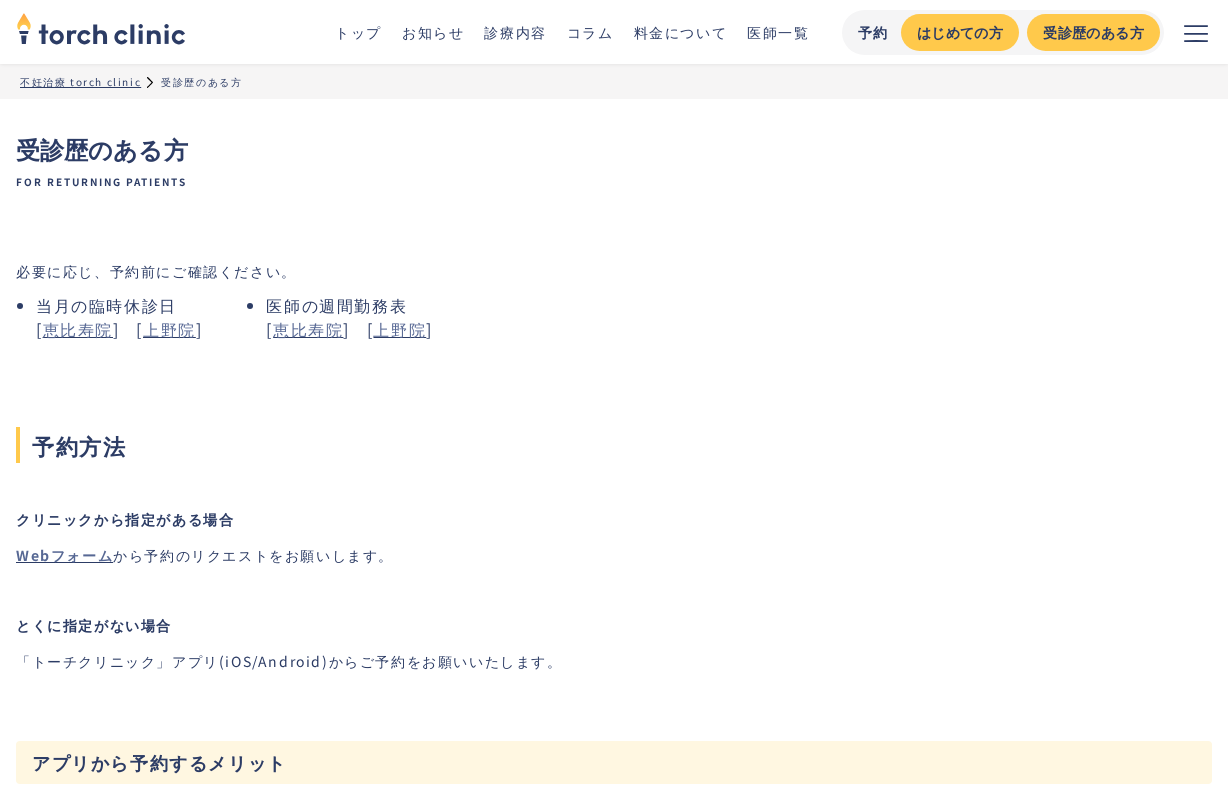 scroll, scrollTop: 0, scrollLeft: 0, axis: both 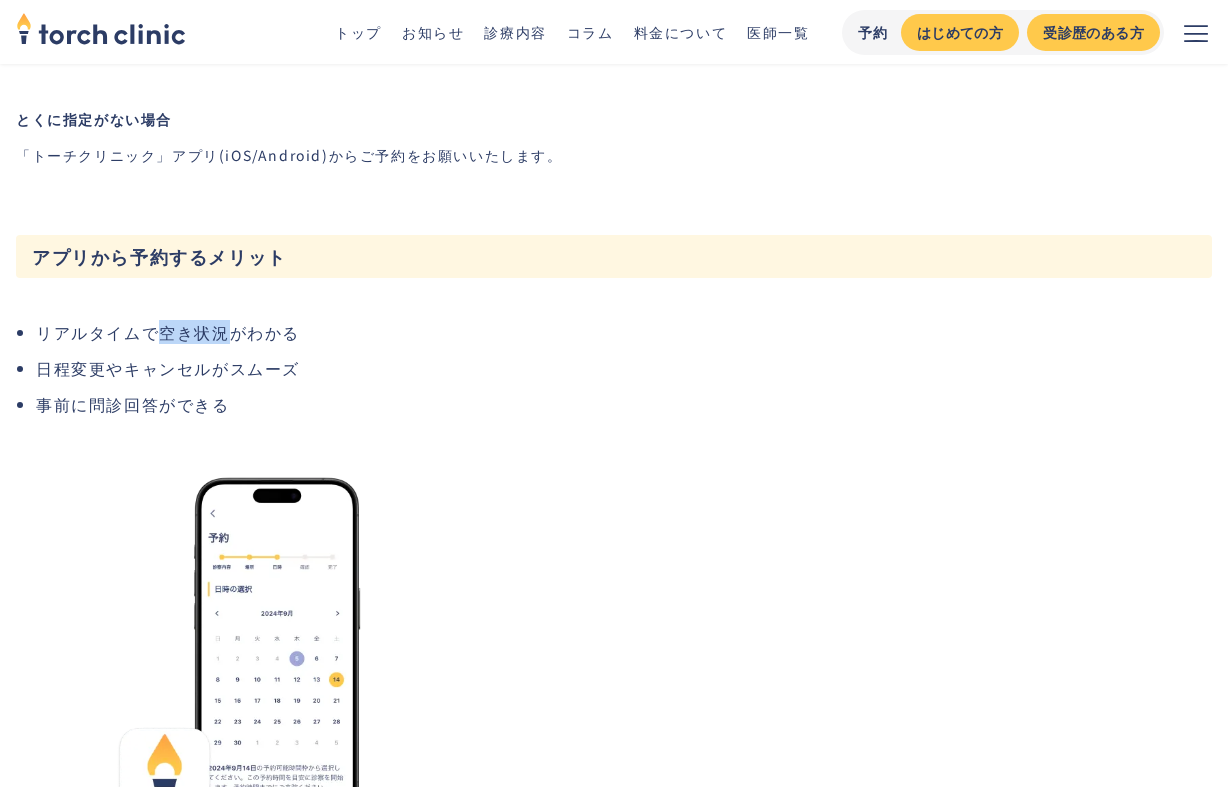 drag, startPoint x: 155, startPoint y: 334, endPoint x: 237, endPoint y: 330, distance: 82.0975 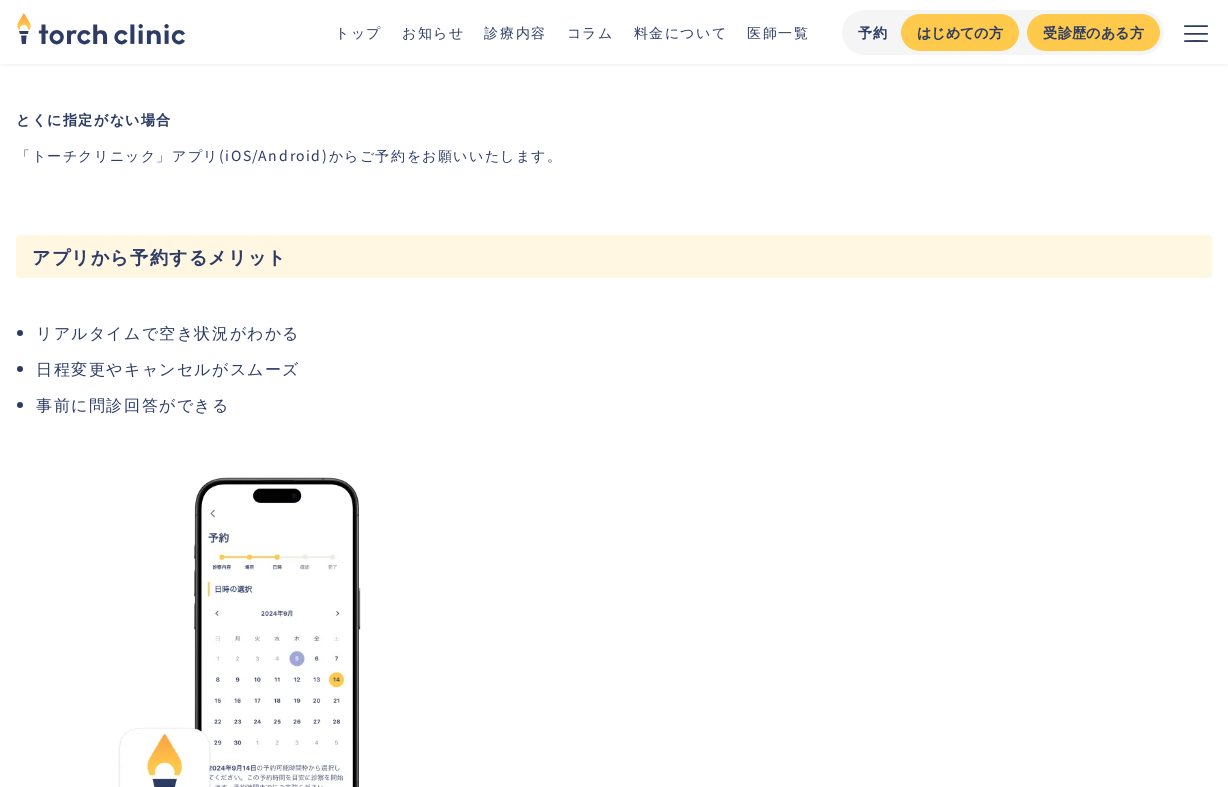click on "リアルタイムで空き状況がわかる" at bounding box center [624, 332] 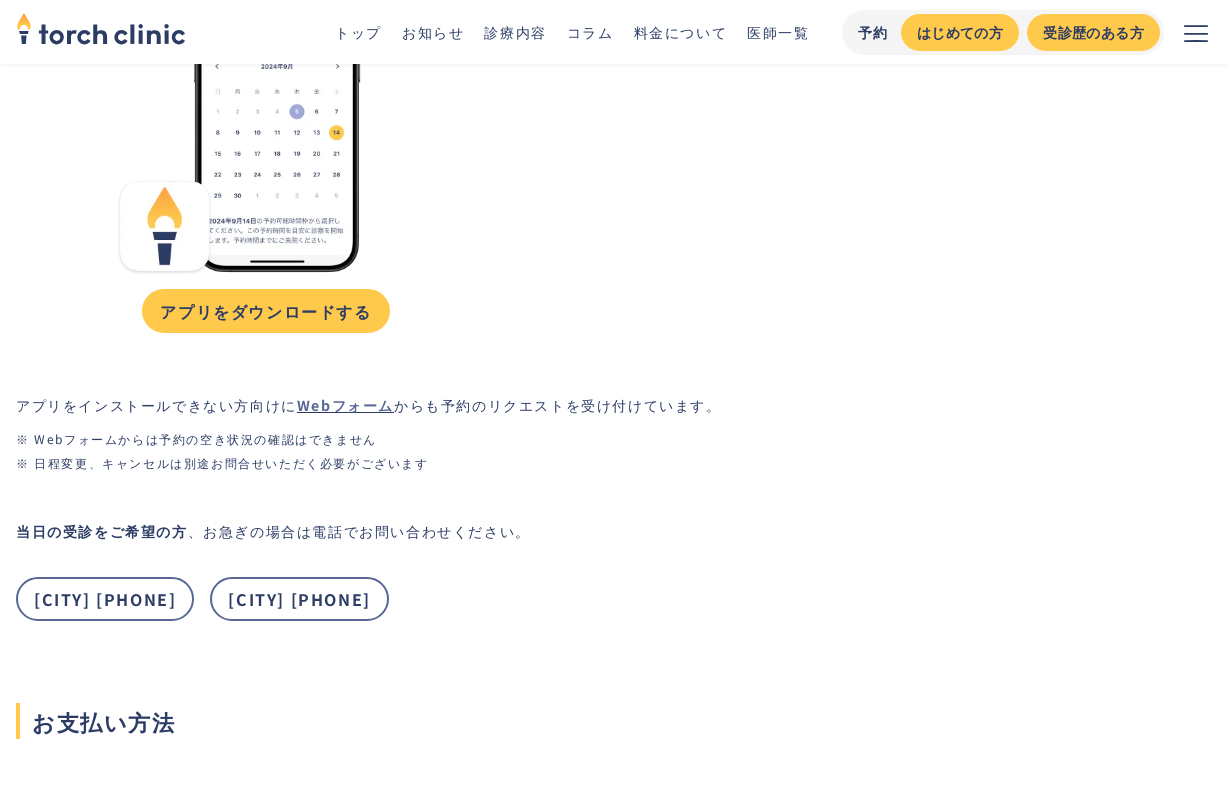 scroll, scrollTop: 0, scrollLeft: 0, axis: both 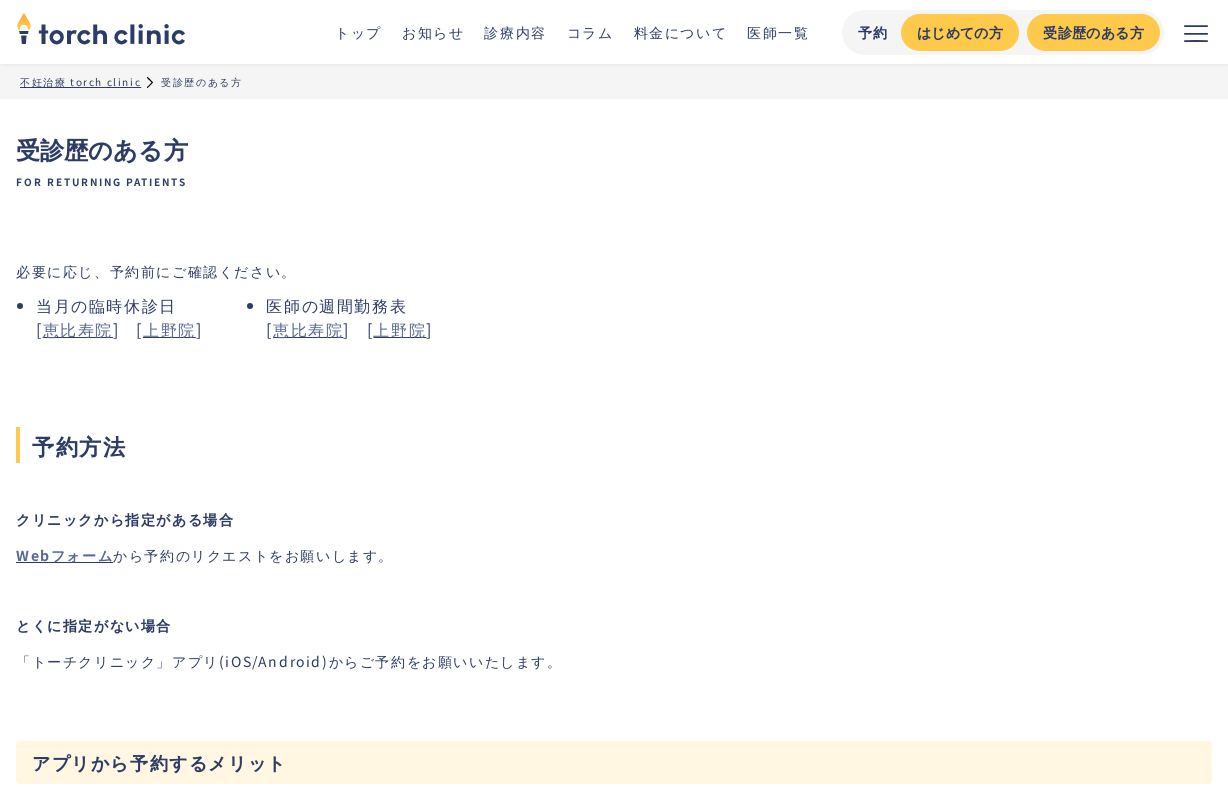 click on "上野院" at bounding box center (169, 329) 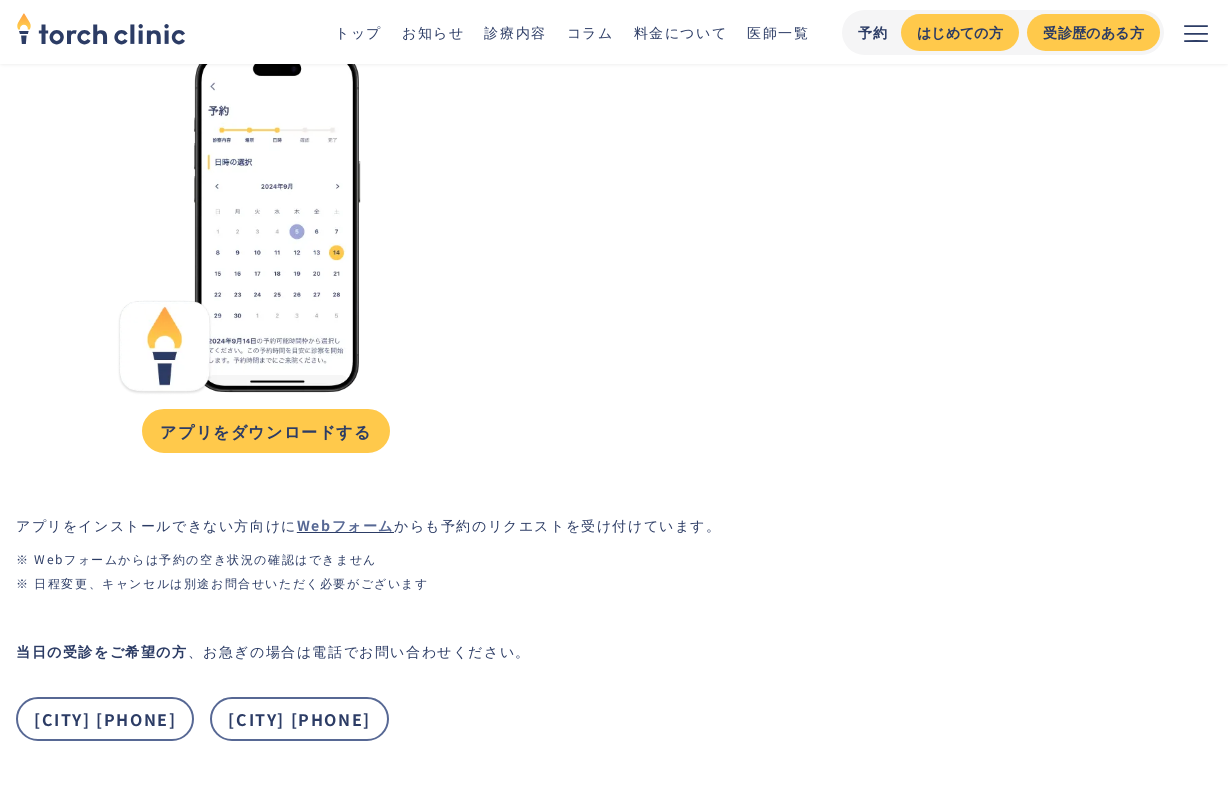 scroll, scrollTop: 1202, scrollLeft: 0, axis: vertical 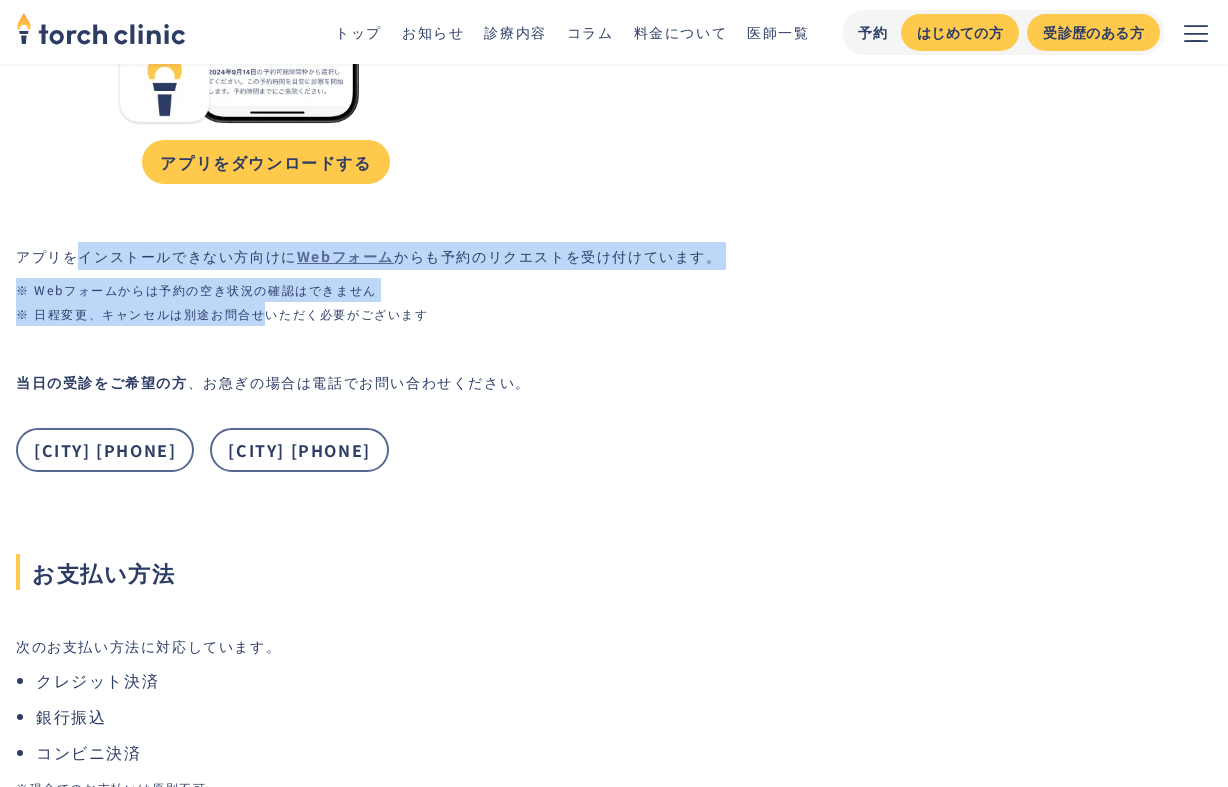 drag, startPoint x: 78, startPoint y: 255, endPoint x: 268, endPoint y: 305, distance: 196.46883 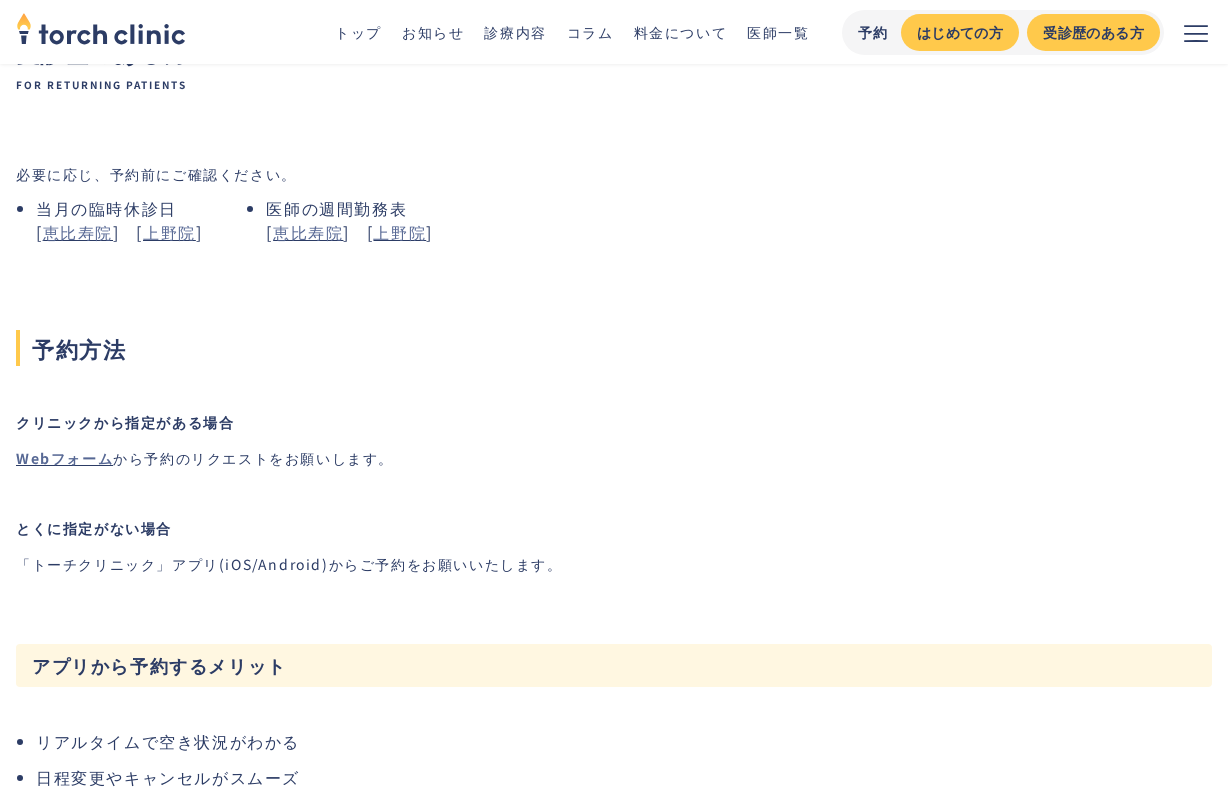 scroll, scrollTop: 0, scrollLeft: 0, axis: both 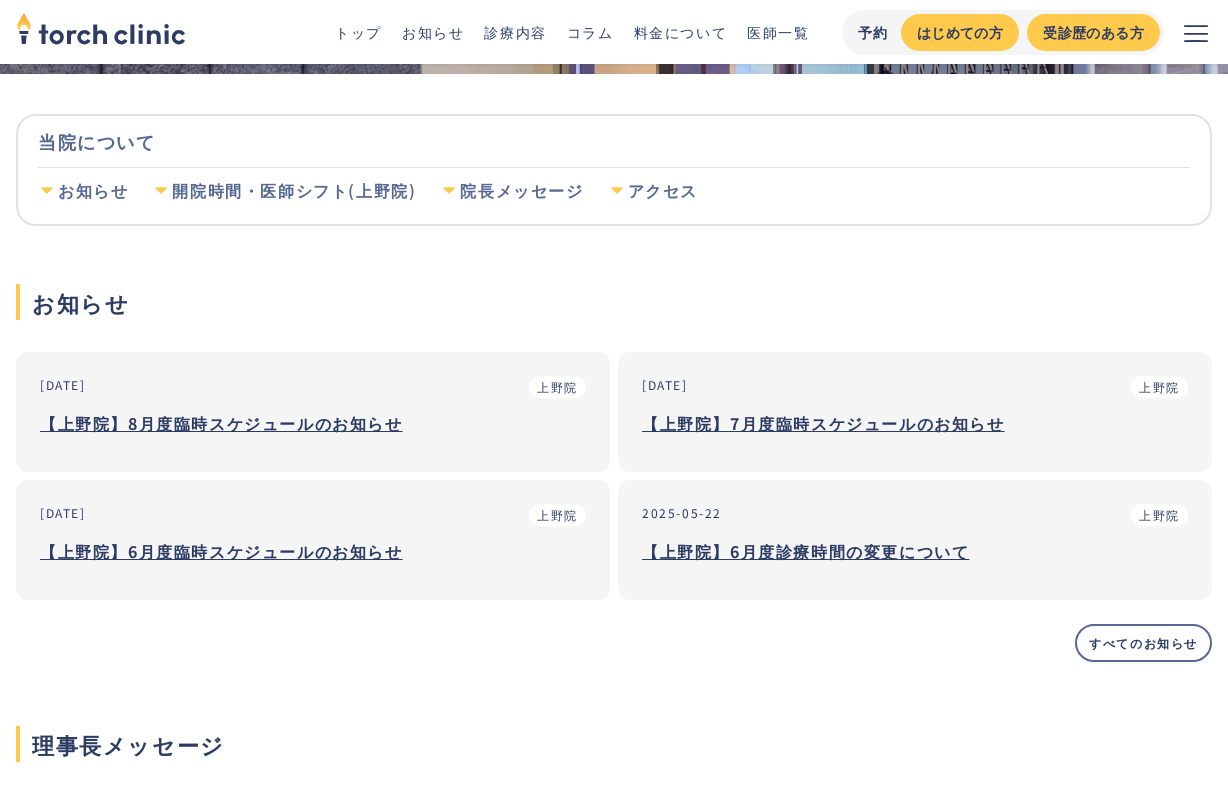 click on "【上野院】7月度臨時スケジュールのお知らせ" at bounding box center [915, 423] 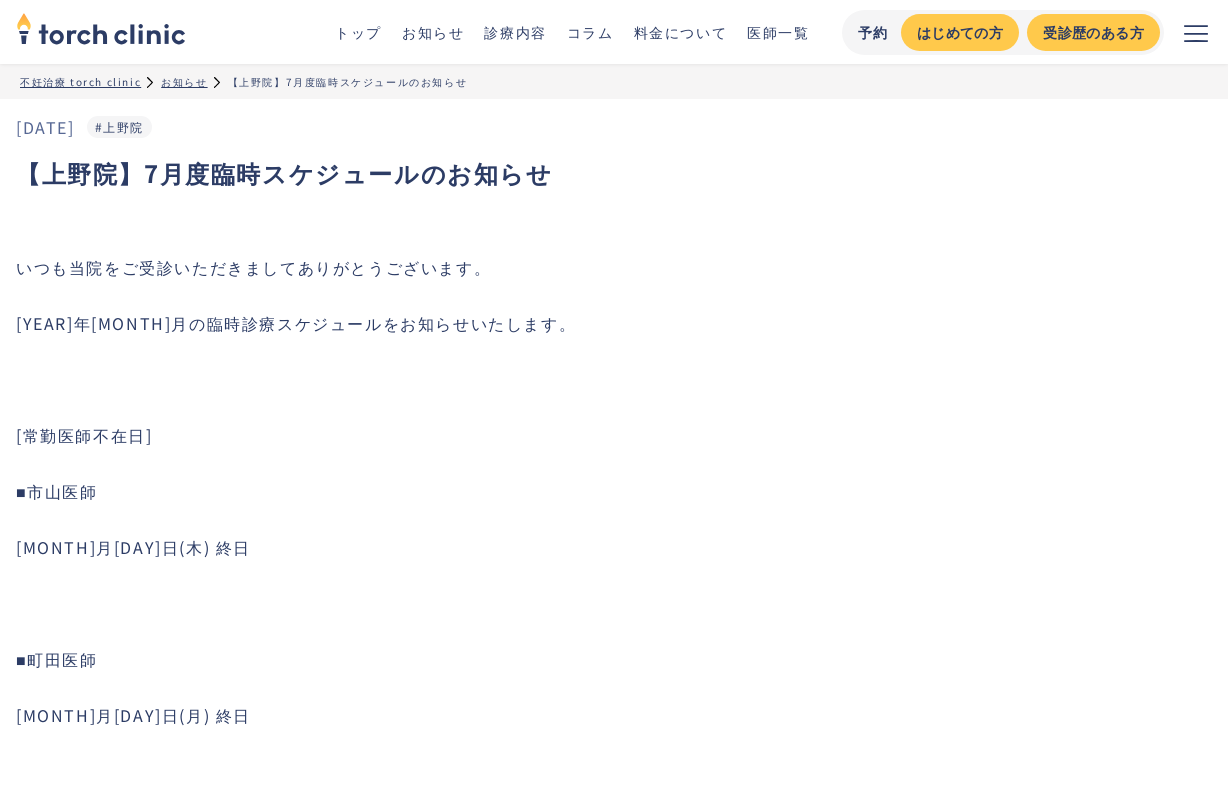 scroll, scrollTop: 0, scrollLeft: 0, axis: both 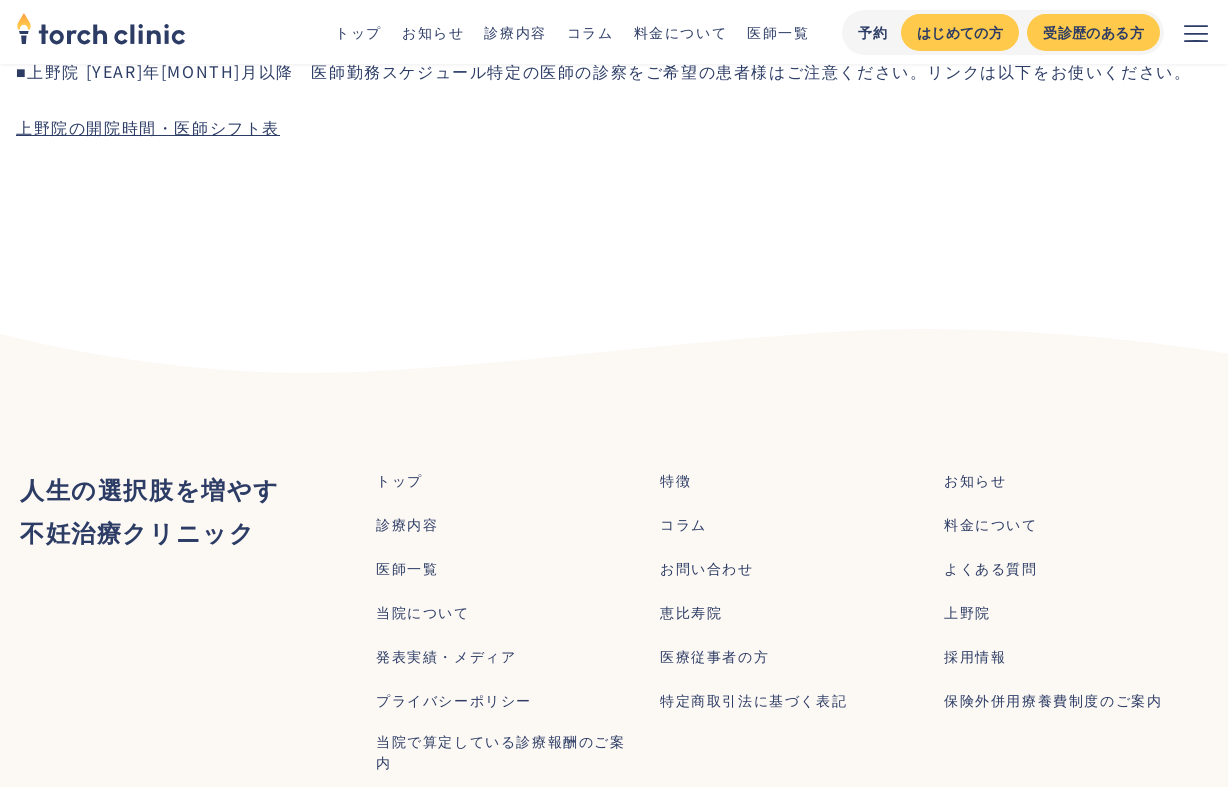 click on "上野院の開院時間・医師シフト表" at bounding box center [148, 127] 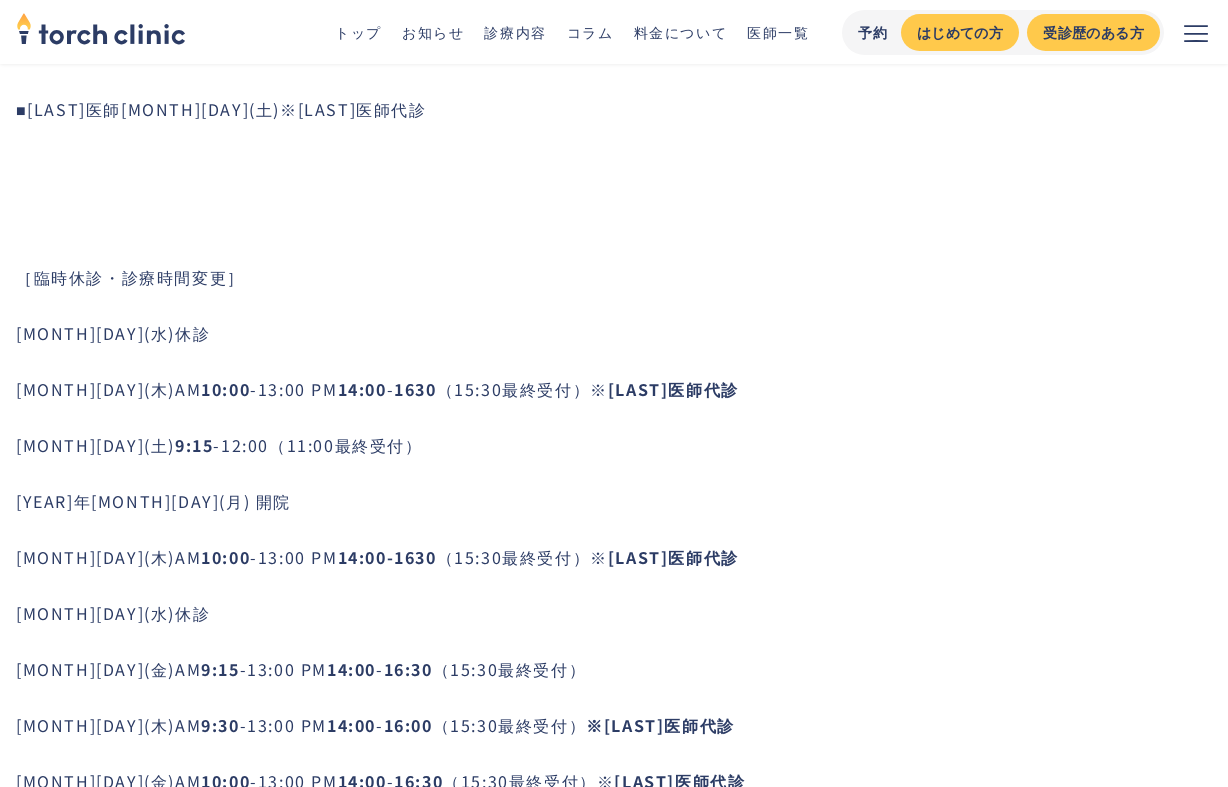 scroll, scrollTop: 0, scrollLeft: 0, axis: both 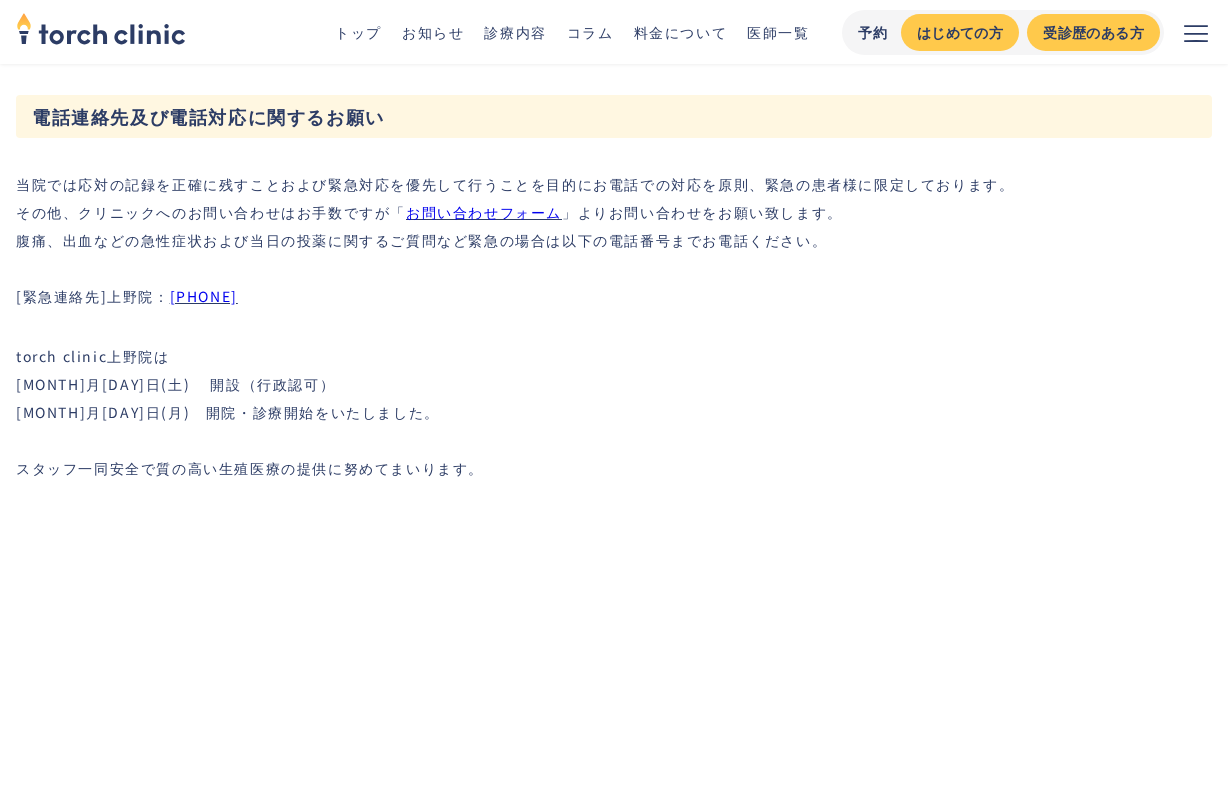 drag, startPoint x: 703, startPoint y: 326, endPoint x: 700, endPoint y: 428, distance: 102.044106 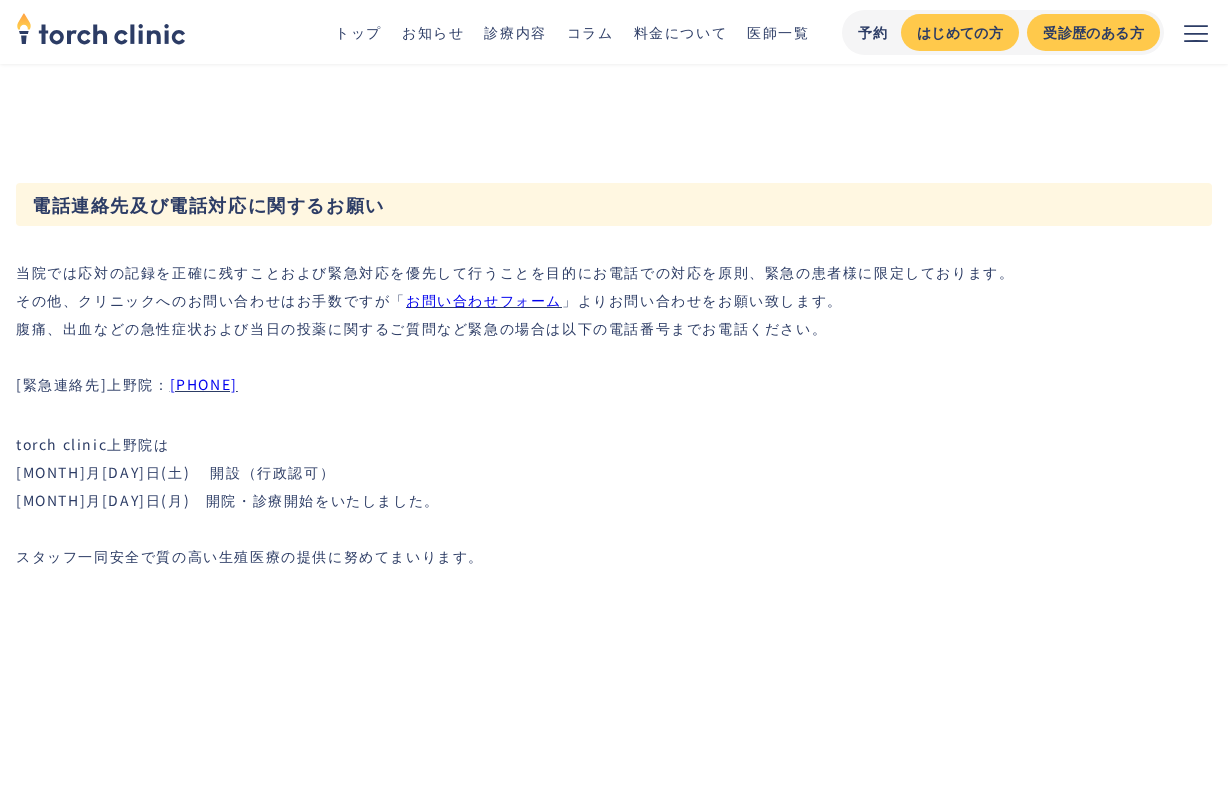 scroll, scrollTop: 6619, scrollLeft: 0, axis: vertical 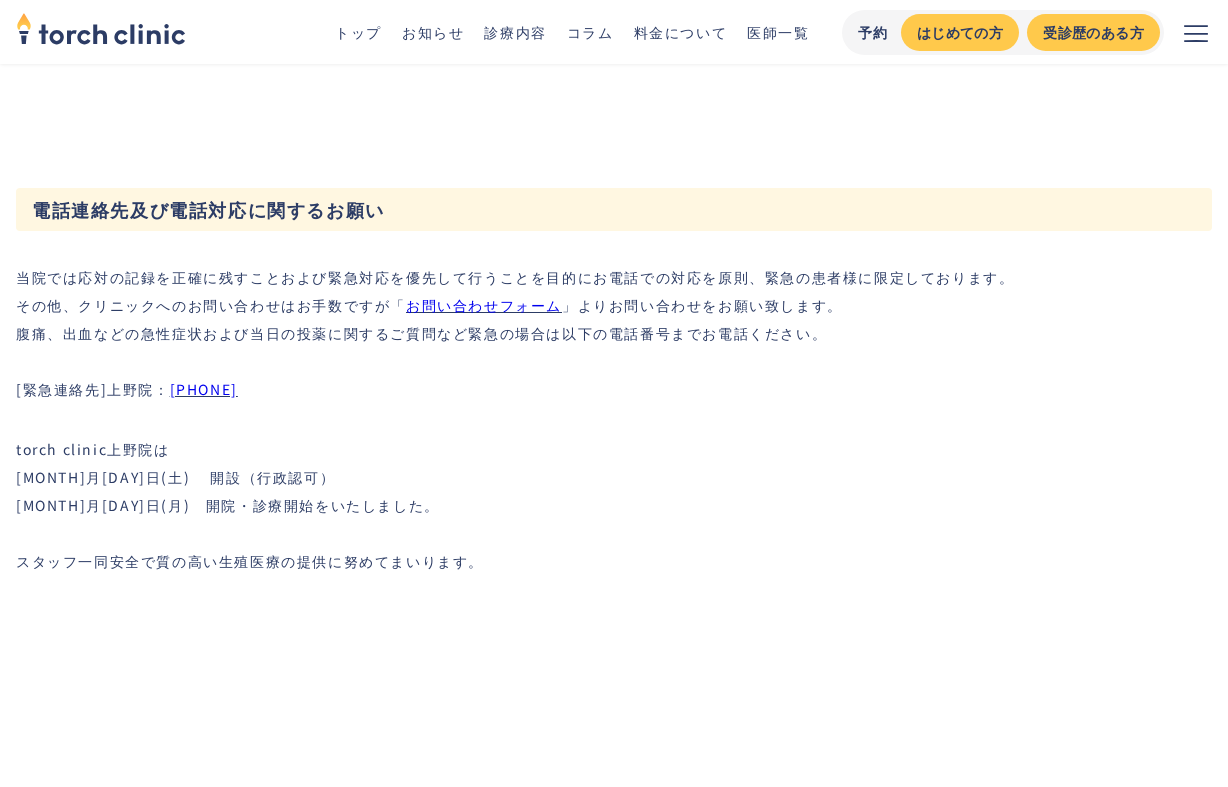 click on "お問い合わせフォーム" at bounding box center (484, 305) 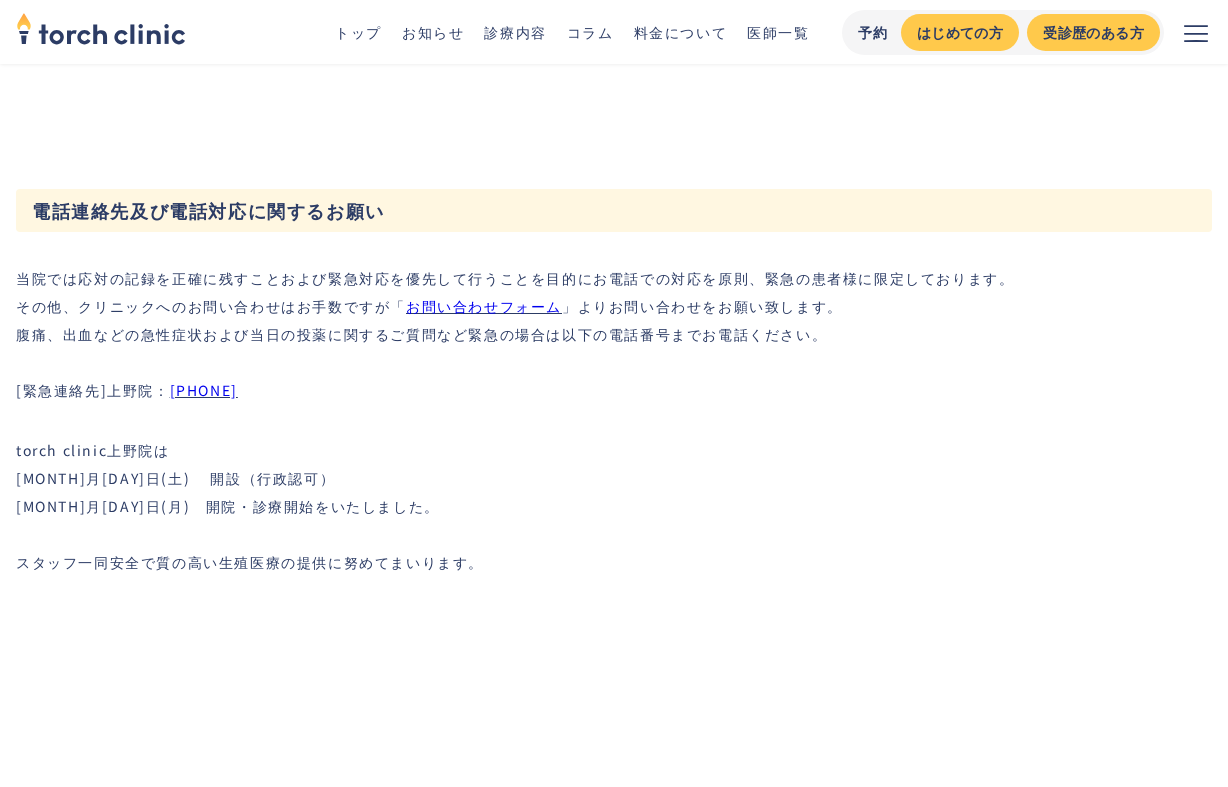 scroll, scrollTop: 6626, scrollLeft: 0, axis: vertical 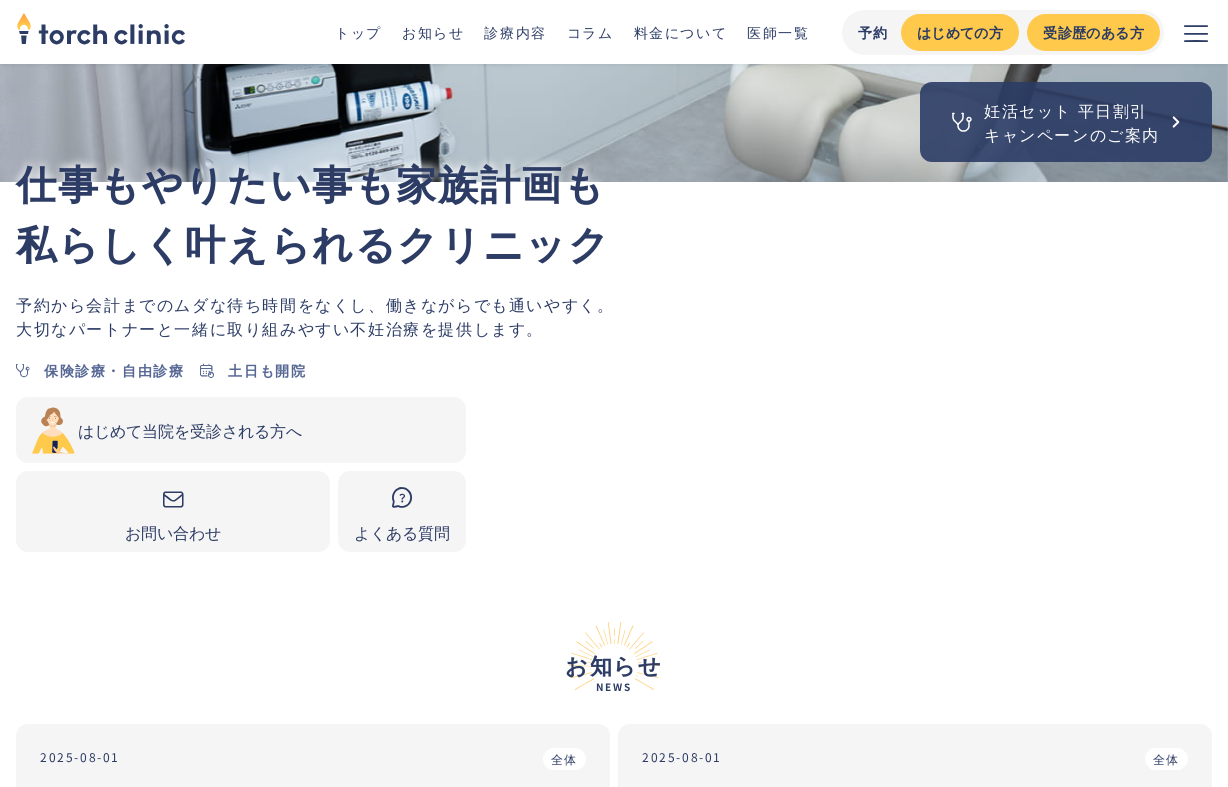 click on "妊活セット 平日割引 キャンペーンのご案内" at bounding box center (1072, 122) 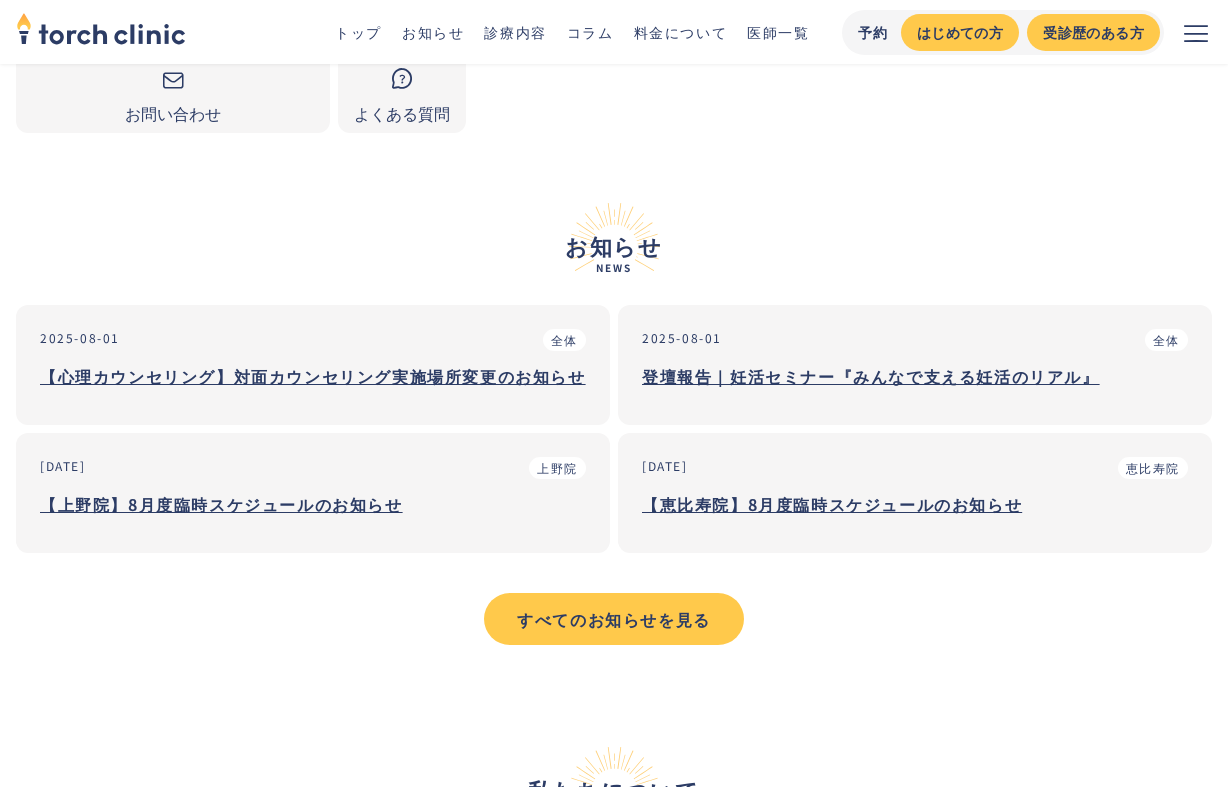 scroll, scrollTop: 722, scrollLeft: 0, axis: vertical 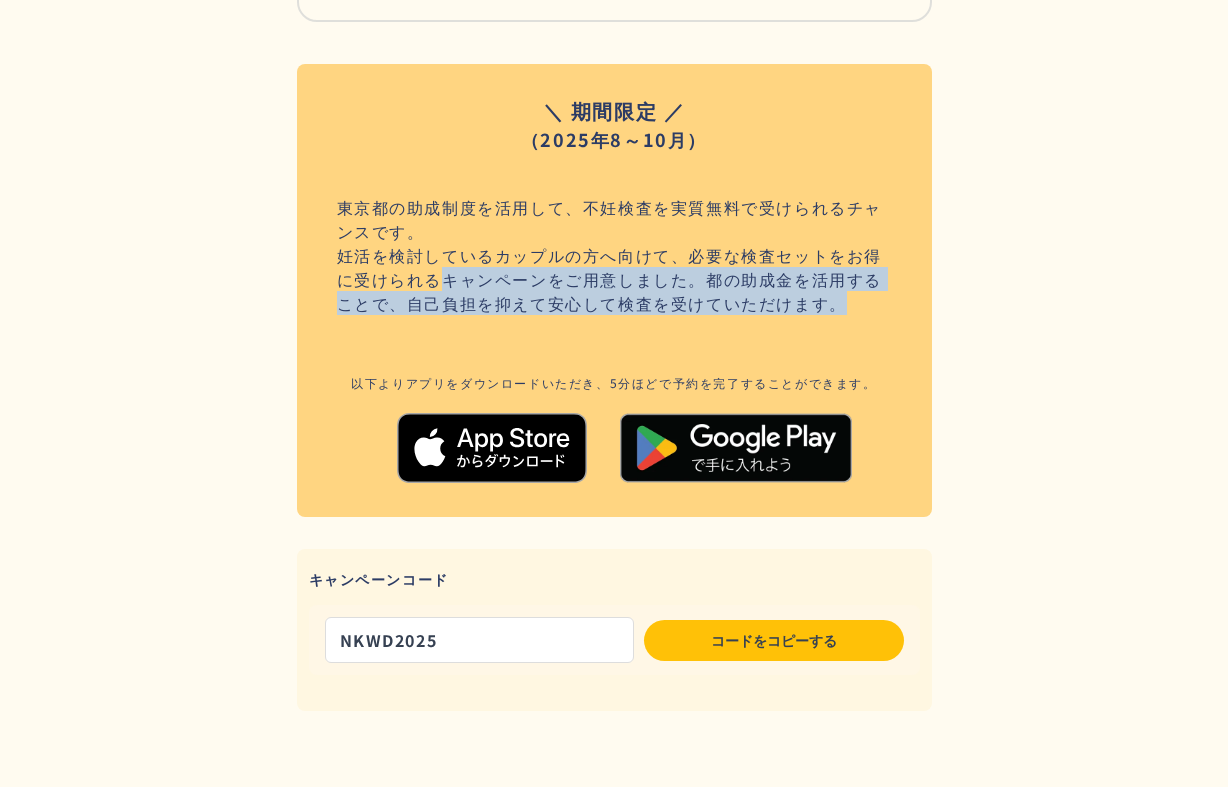 drag, startPoint x: 448, startPoint y: 285, endPoint x: 587, endPoint y: 338, distance: 148.76155 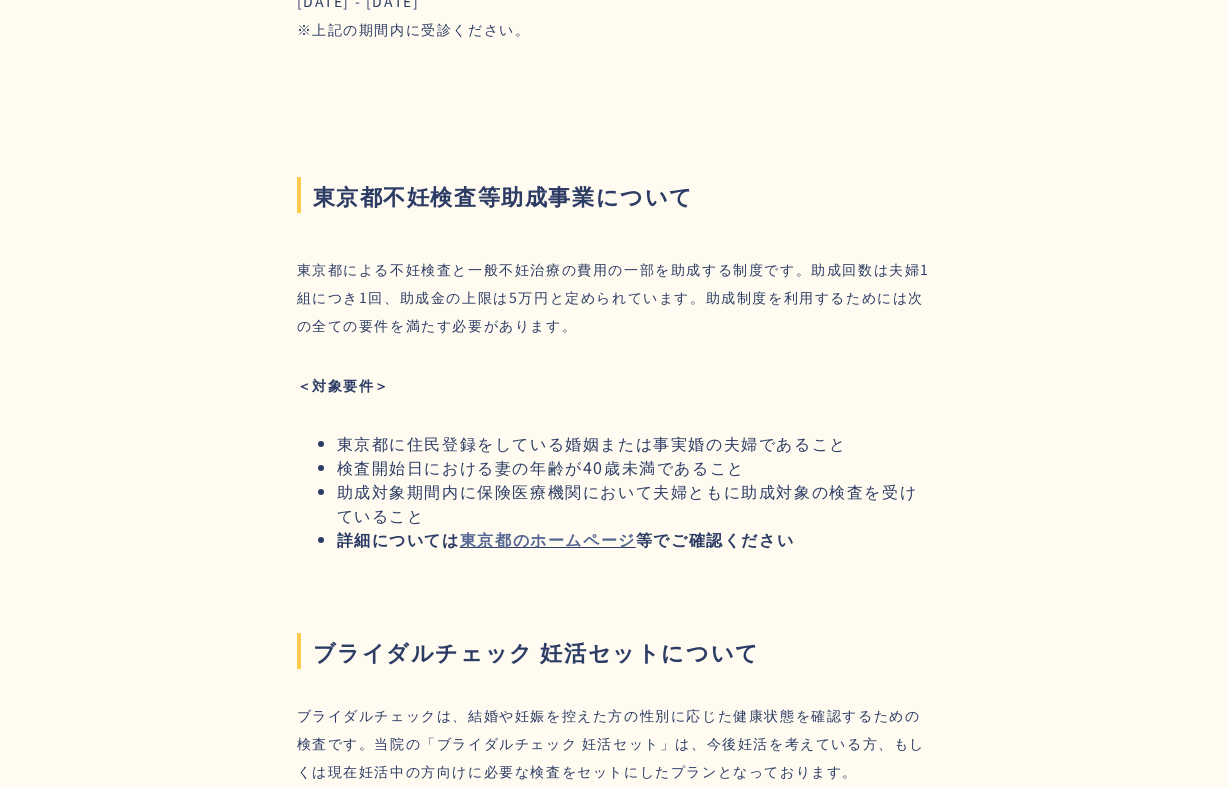 scroll, scrollTop: 2944, scrollLeft: 0, axis: vertical 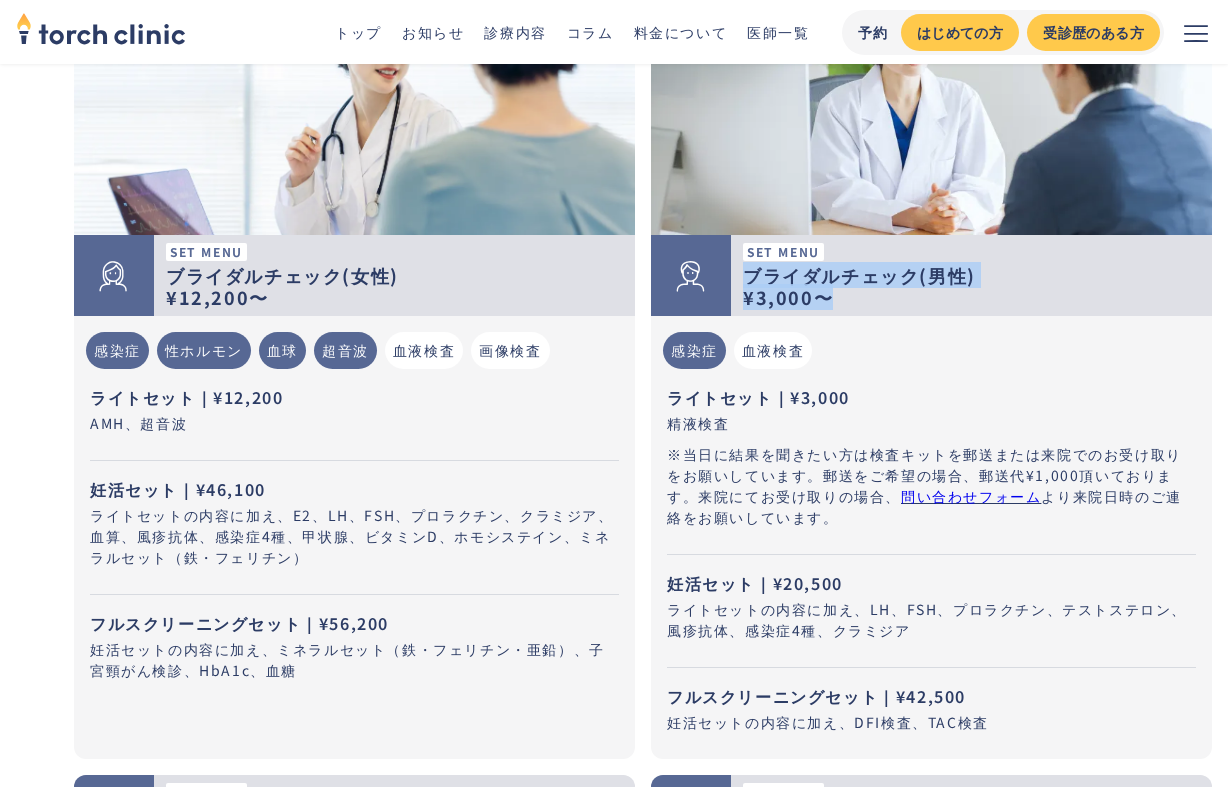 drag, startPoint x: 743, startPoint y: 285, endPoint x: 981, endPoint y: 295, distance: 238.20999 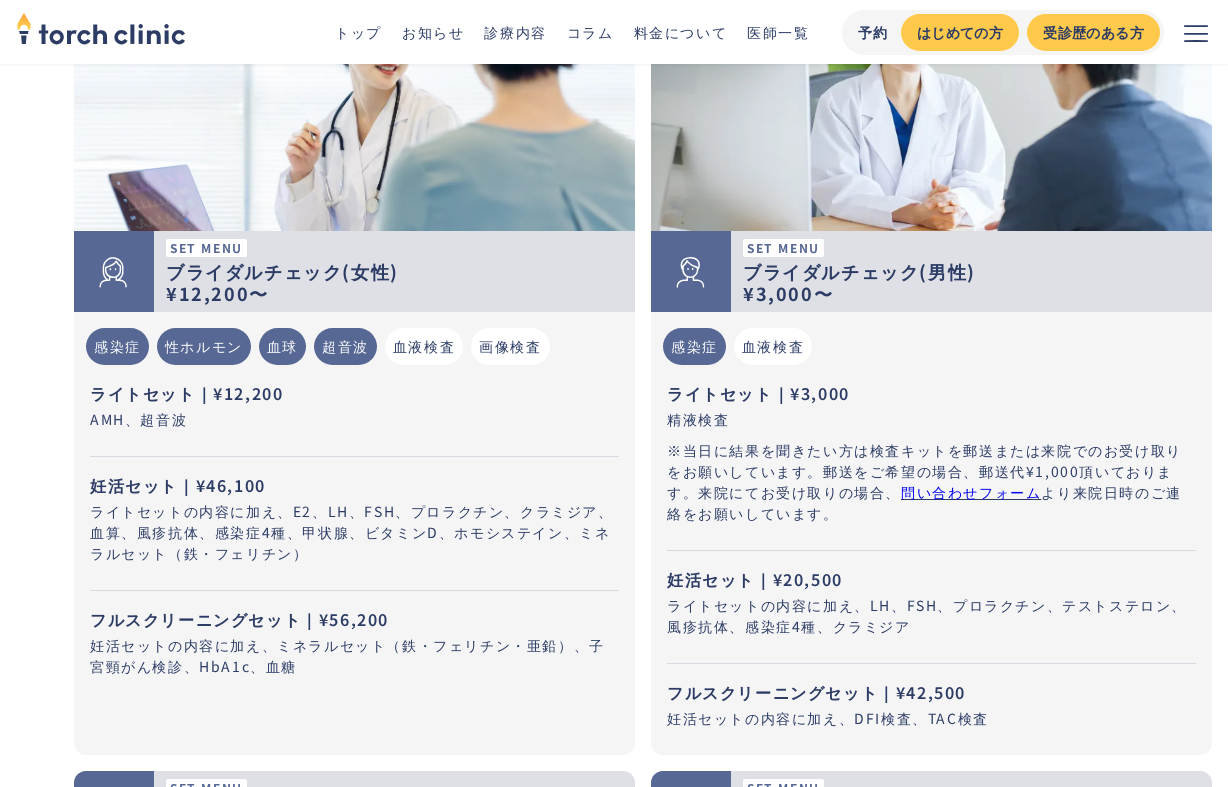 click on "感染症 血液検査" at bounding box center (931, 346) 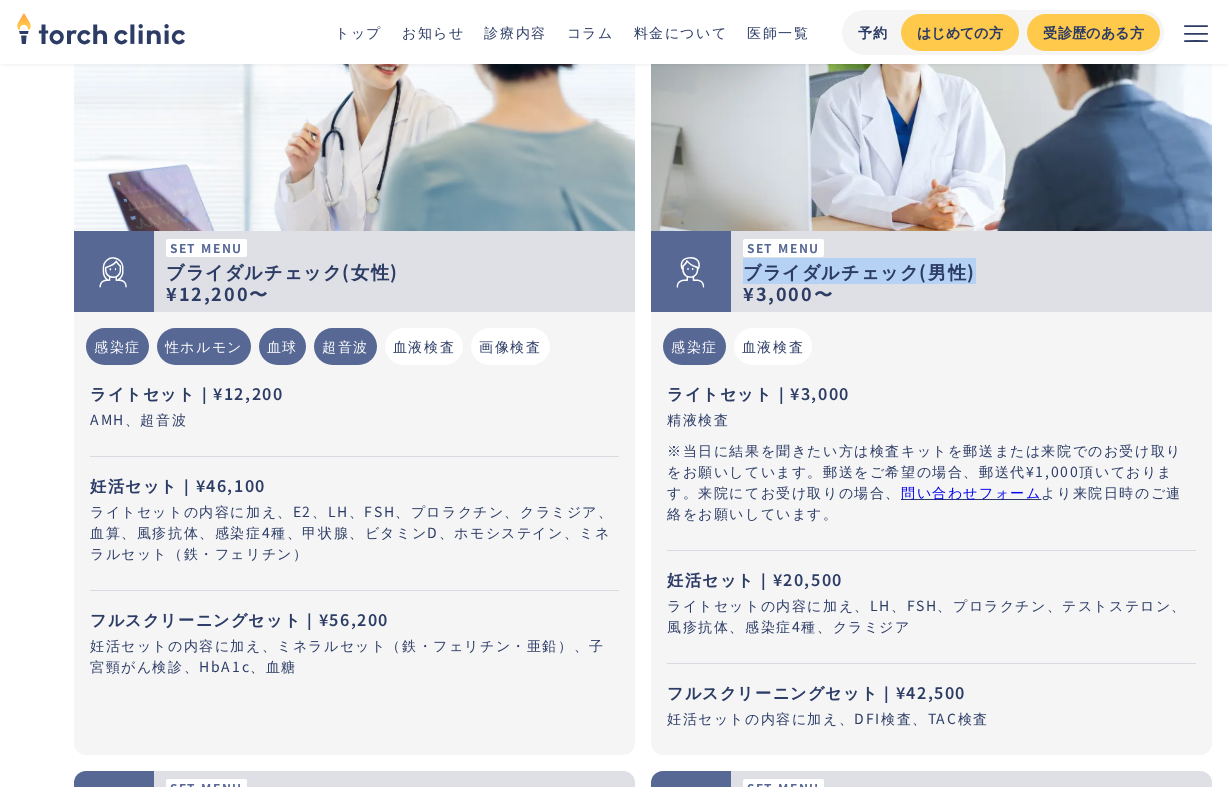 drag, startPoint x: 739, startPoint y: 267, endPoint x: 1000, endPoint y: 264, distance: 261.01724 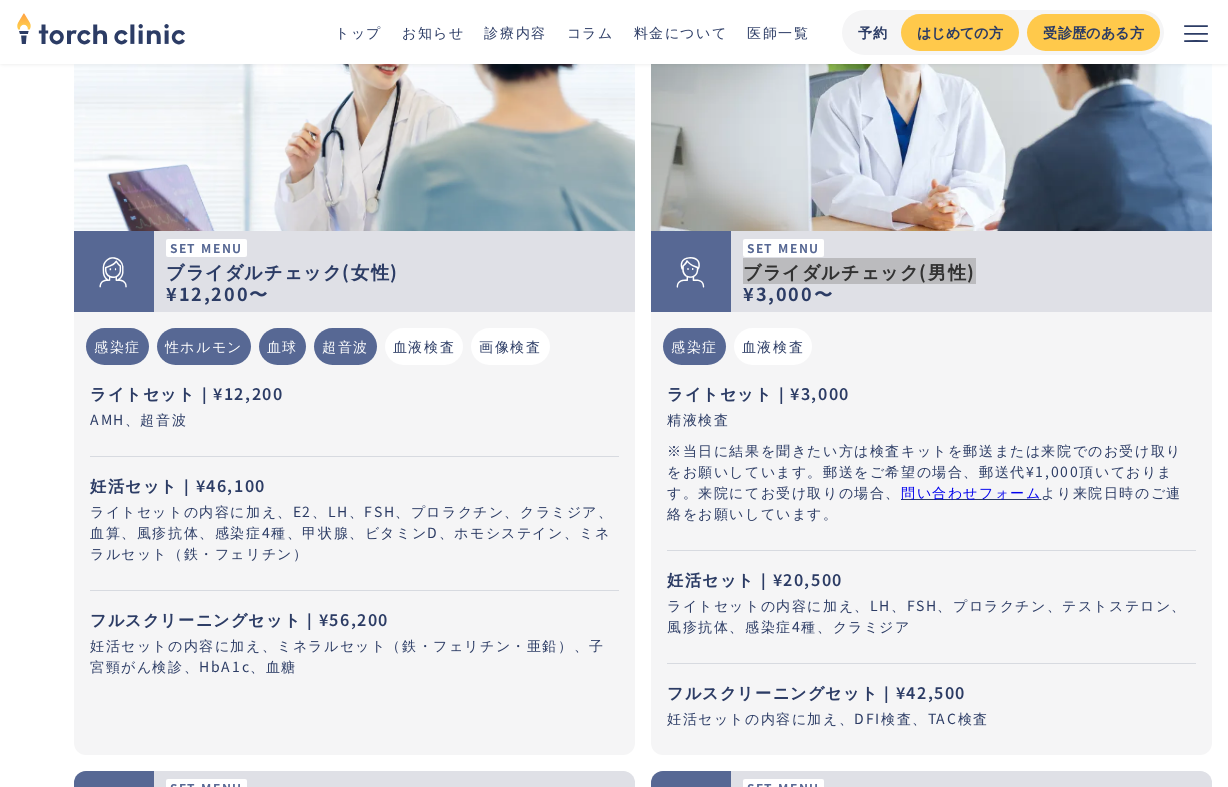 scroll, scrollTop: 678, scrollLeft: 0, axis: vertical 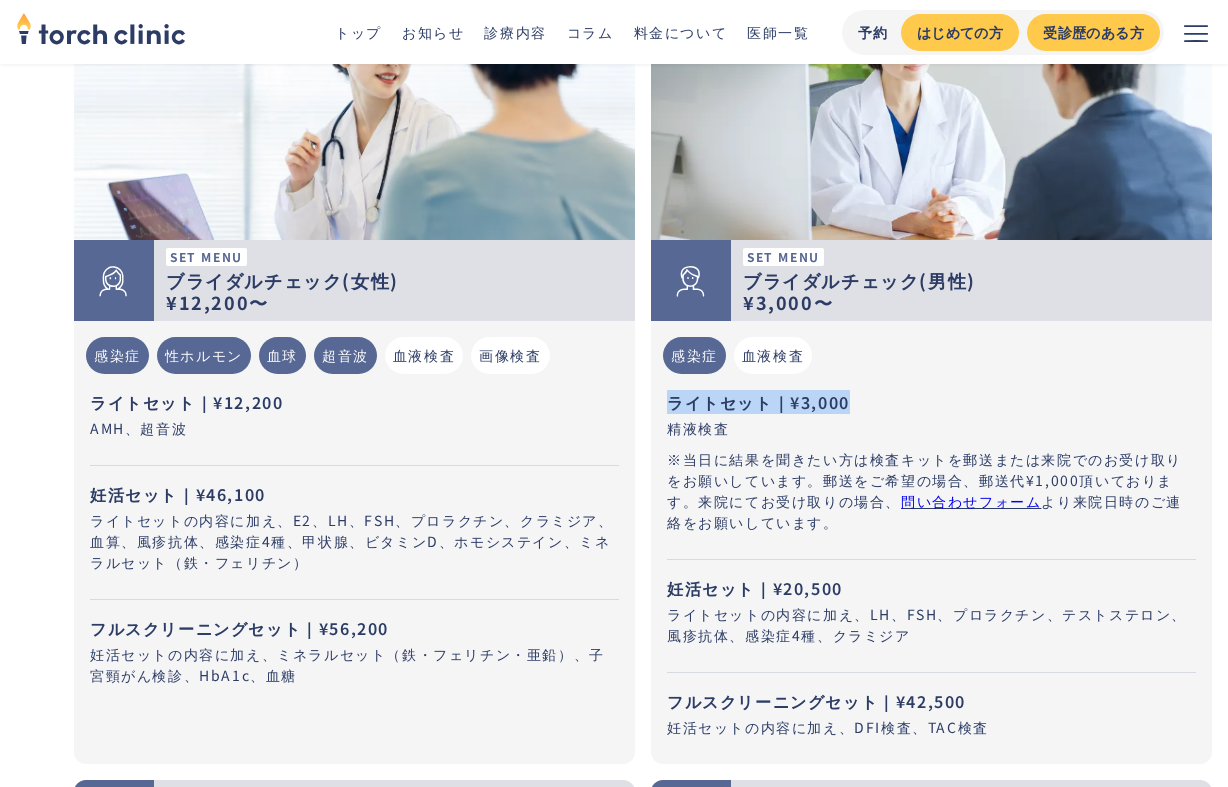 drag, startPoint x: 670, startPoint y: 408, endPoint x: 876, endPoint y: 409, distance: 206.00243 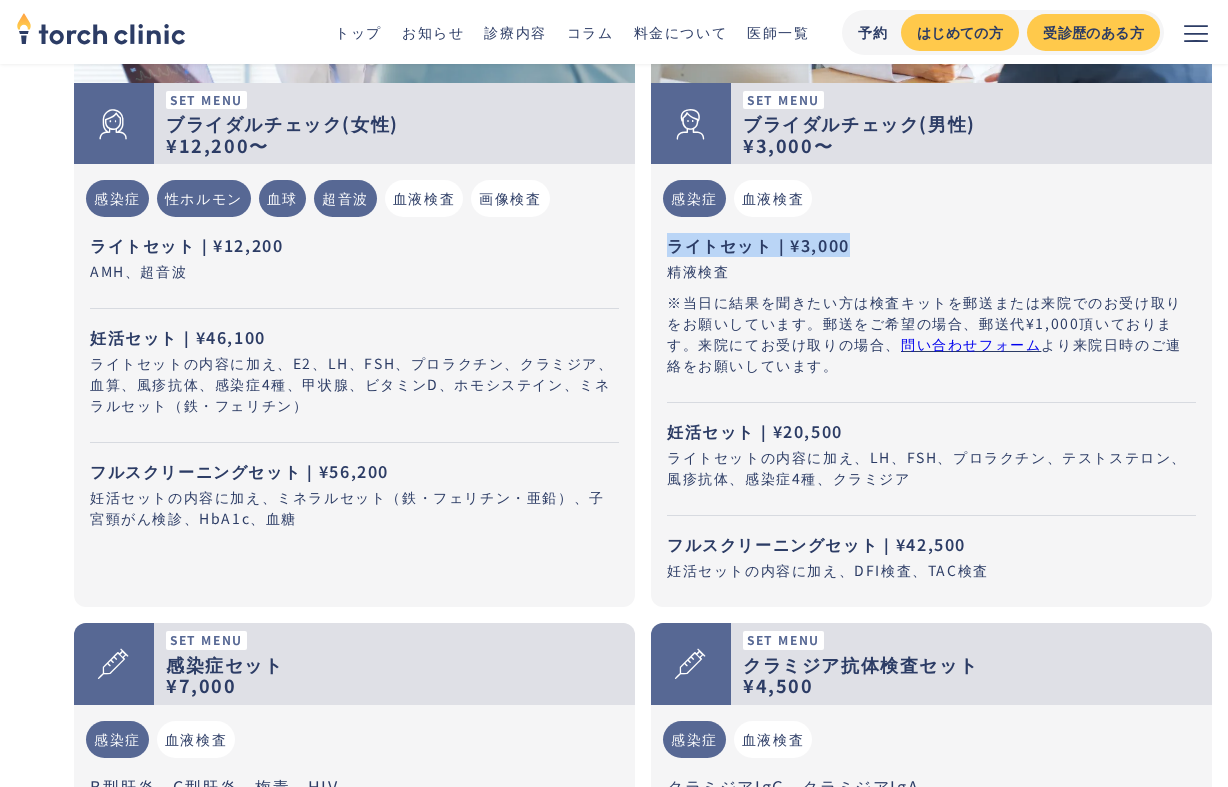 scroll, scrollTop: 828, scrollLeft: 0, axis: vertical 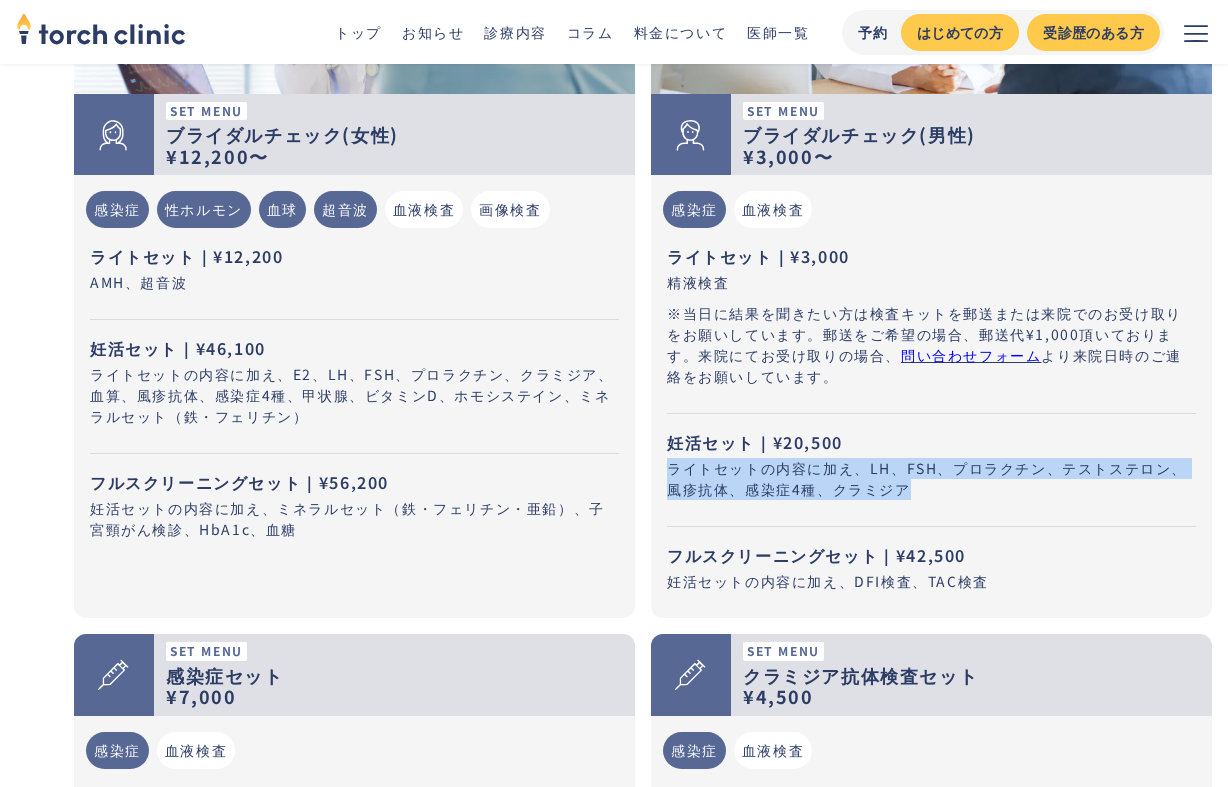 drag, startPoint x: 930, startPoint y: 484, endPoint x: 706, endPoint y: 455, distance: 225.86943 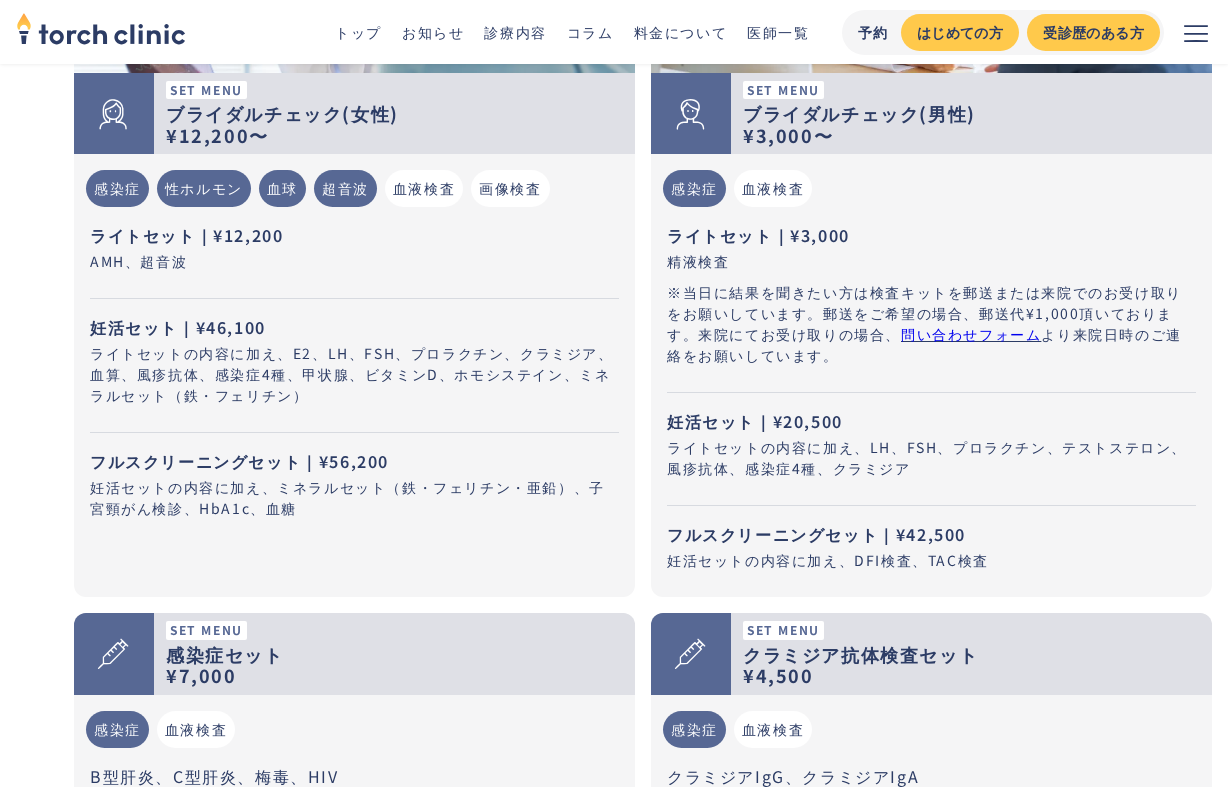 scroll, scrollTop: 841, scrollLeft: 0, axis: vertical 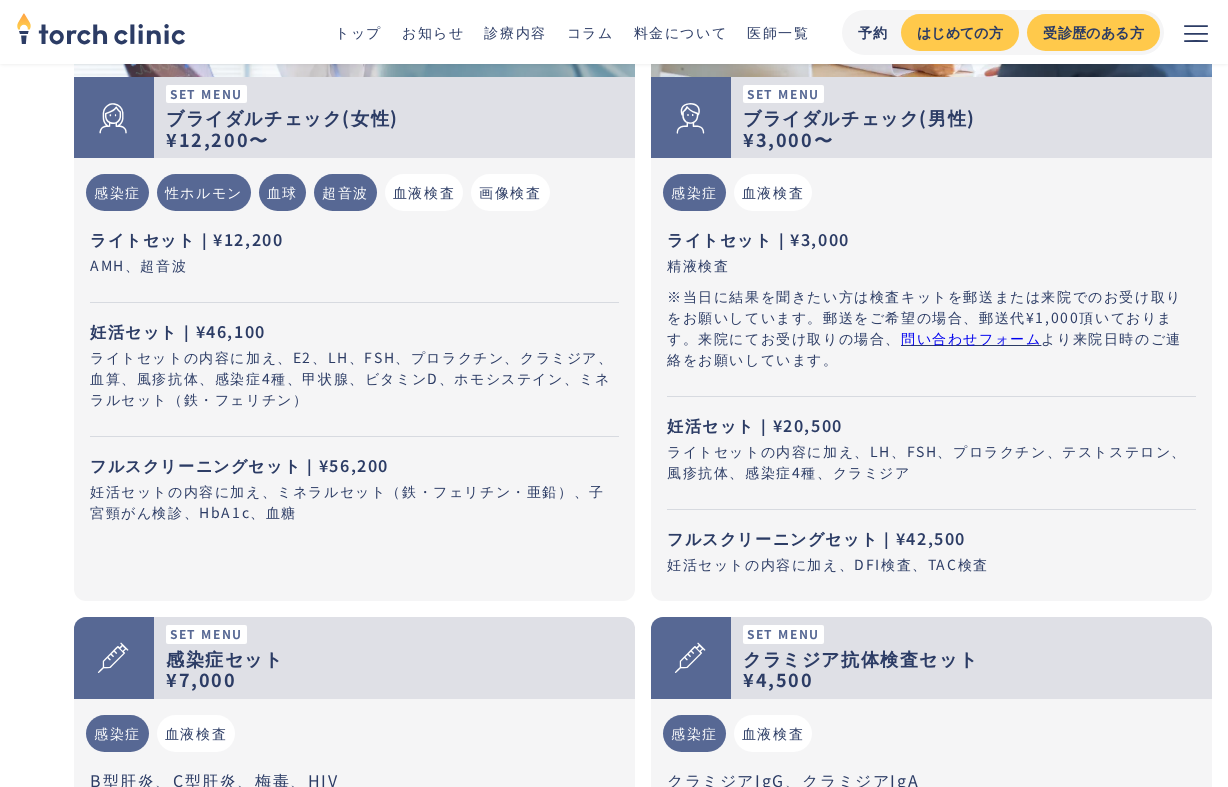 click on "血液検査" at bounding box center [773, 192] 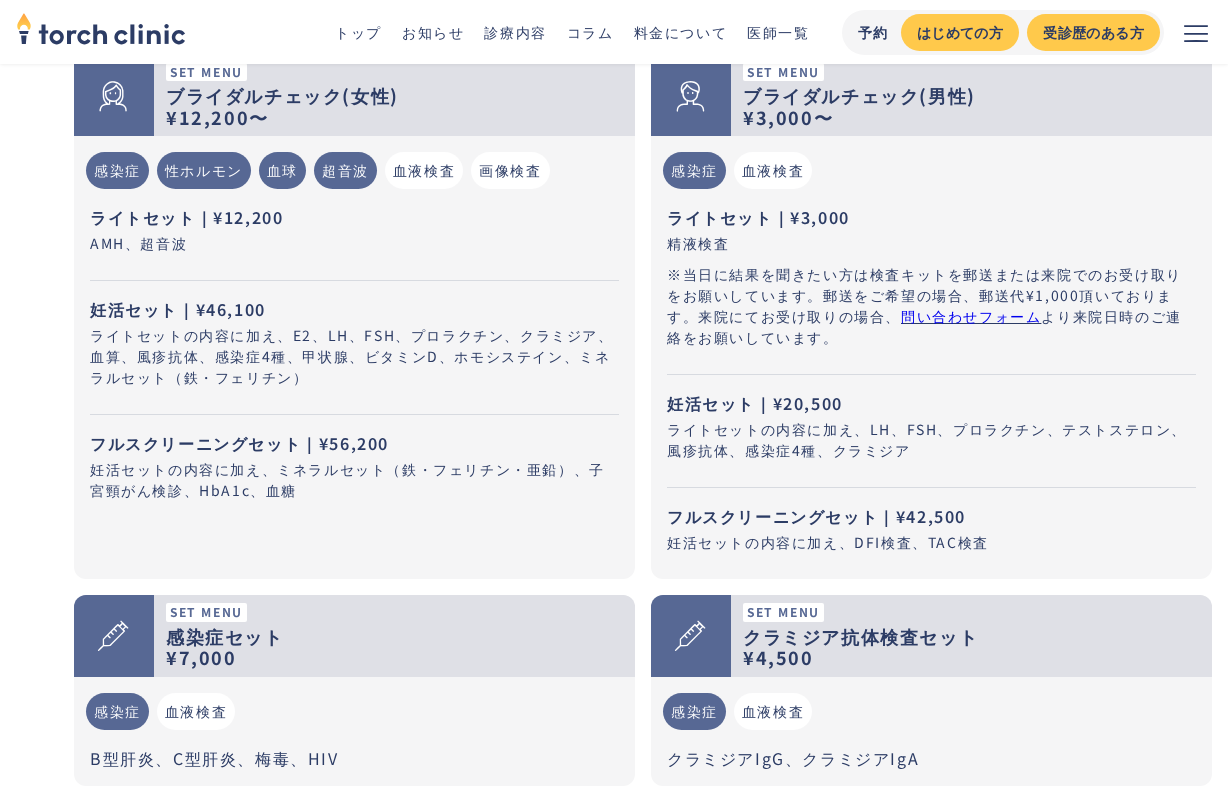 scroll, scrollTop: 800, scrollLeft: 0, axis: vertical 